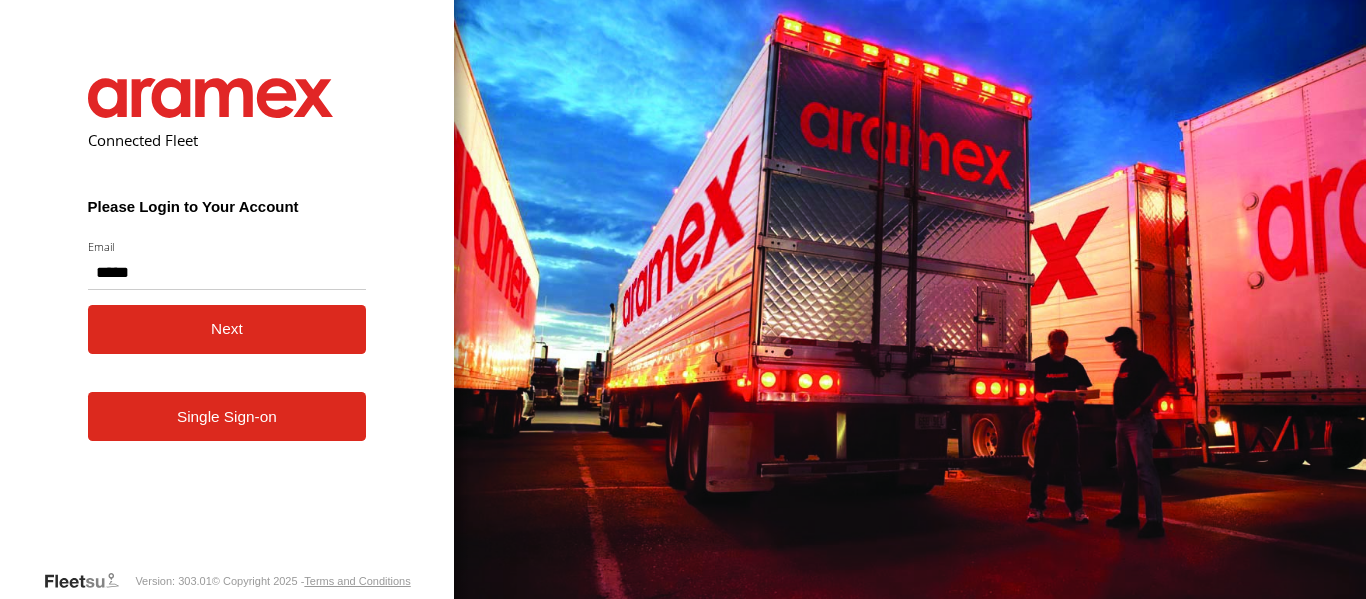 scroll, scrollTop: 0, scrollLeft: 0, axis: both 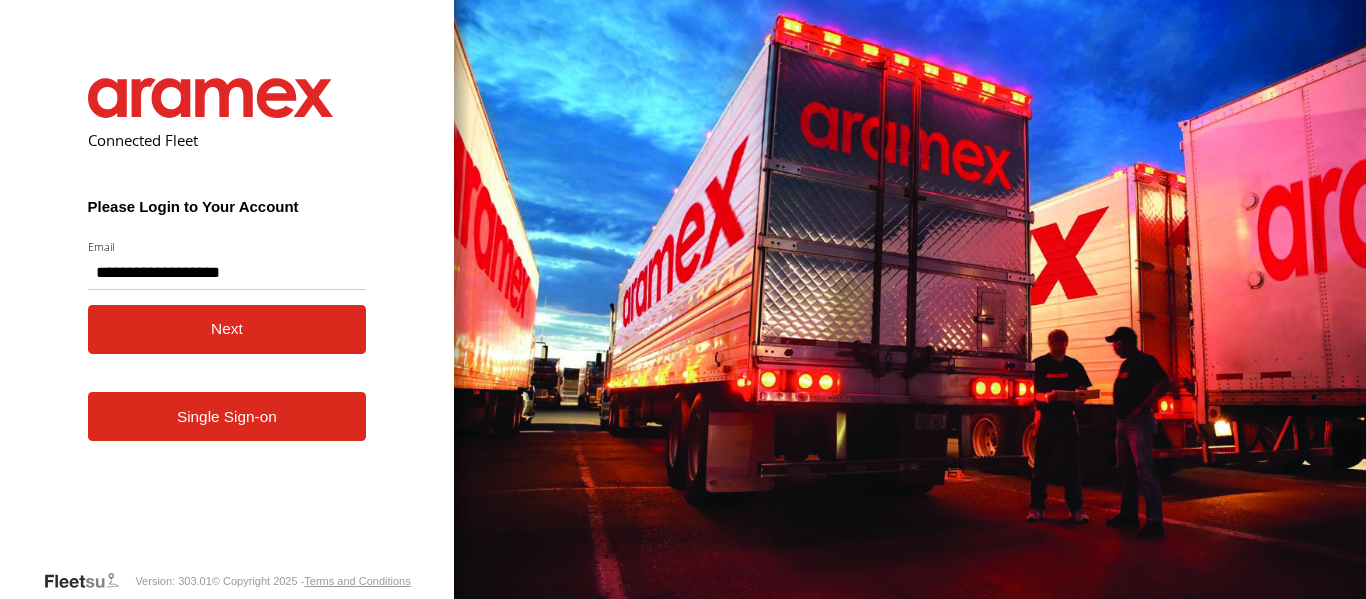 type on "**********" 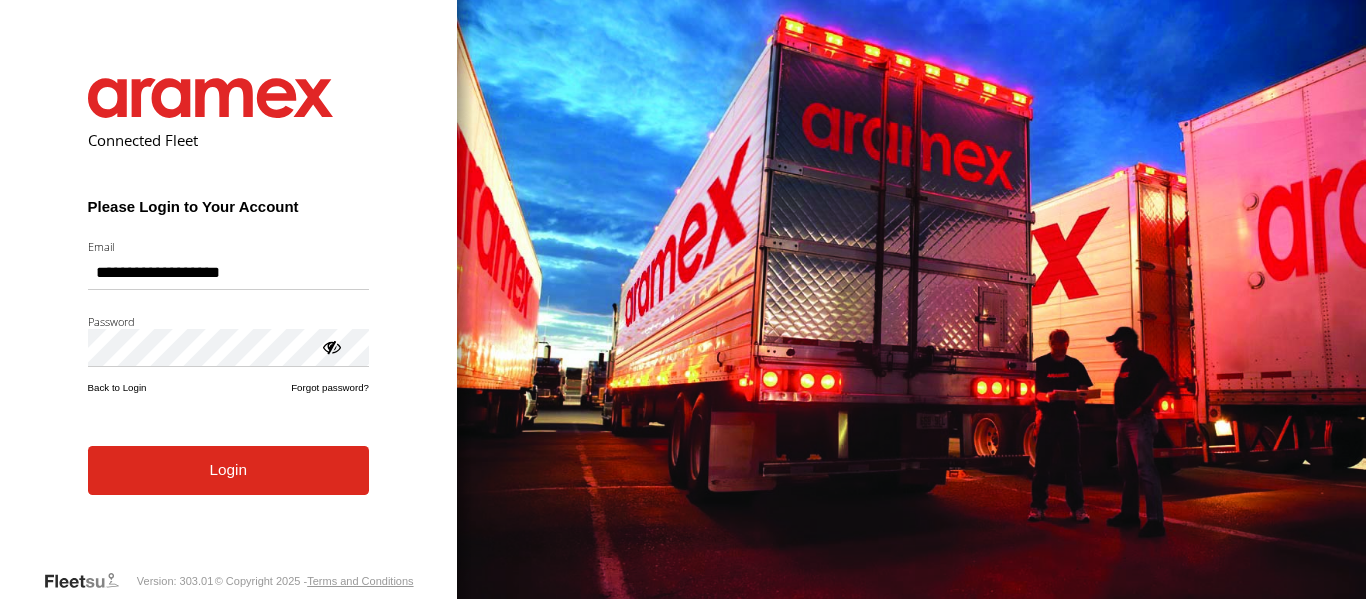 scroll, scrollTop: 0, scrollLeft: 0, axis: both 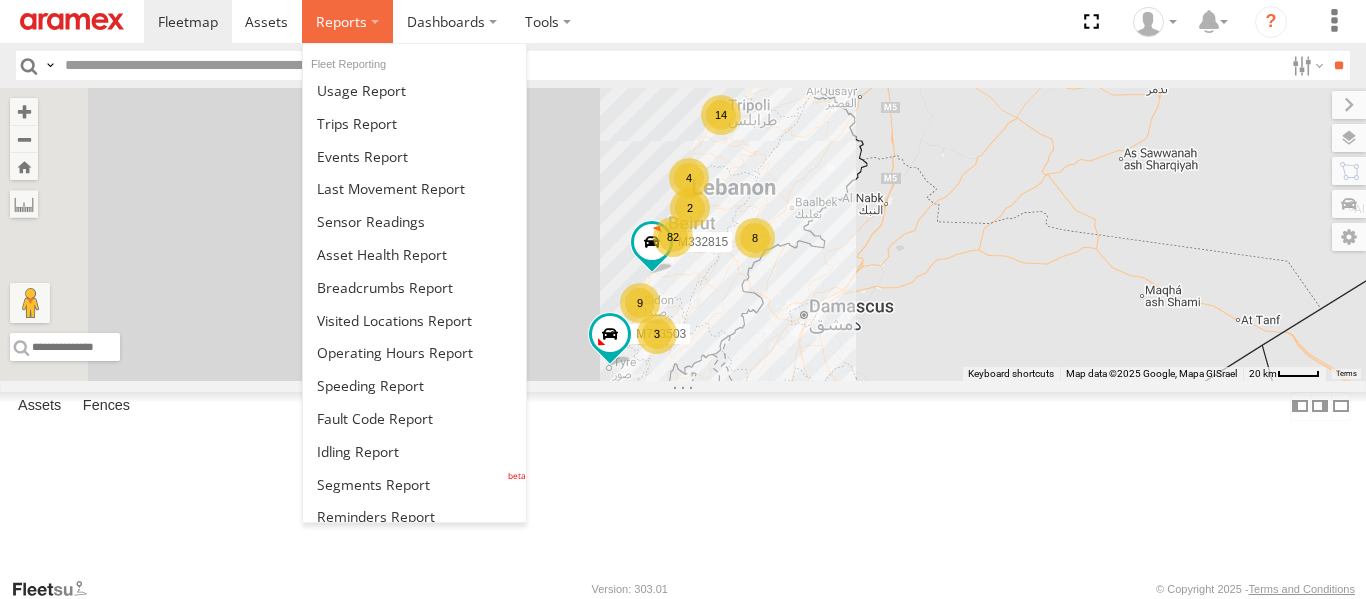 click at bounding box center [341, 21] 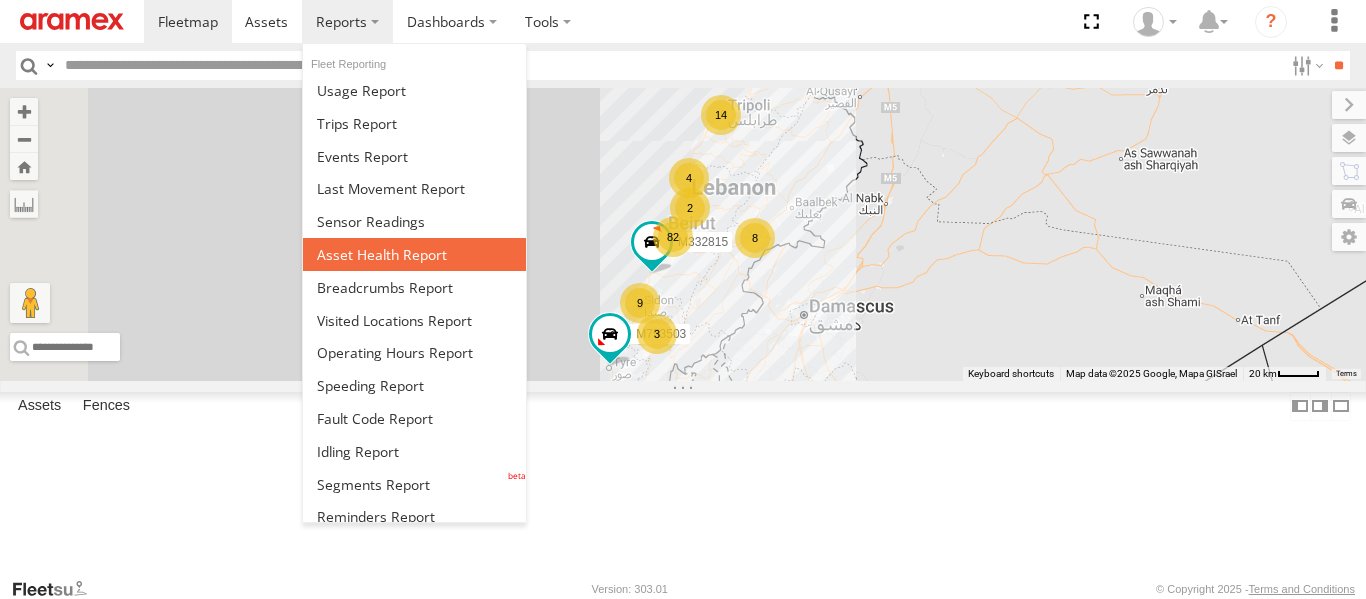 click at bounding box center [382, 254] 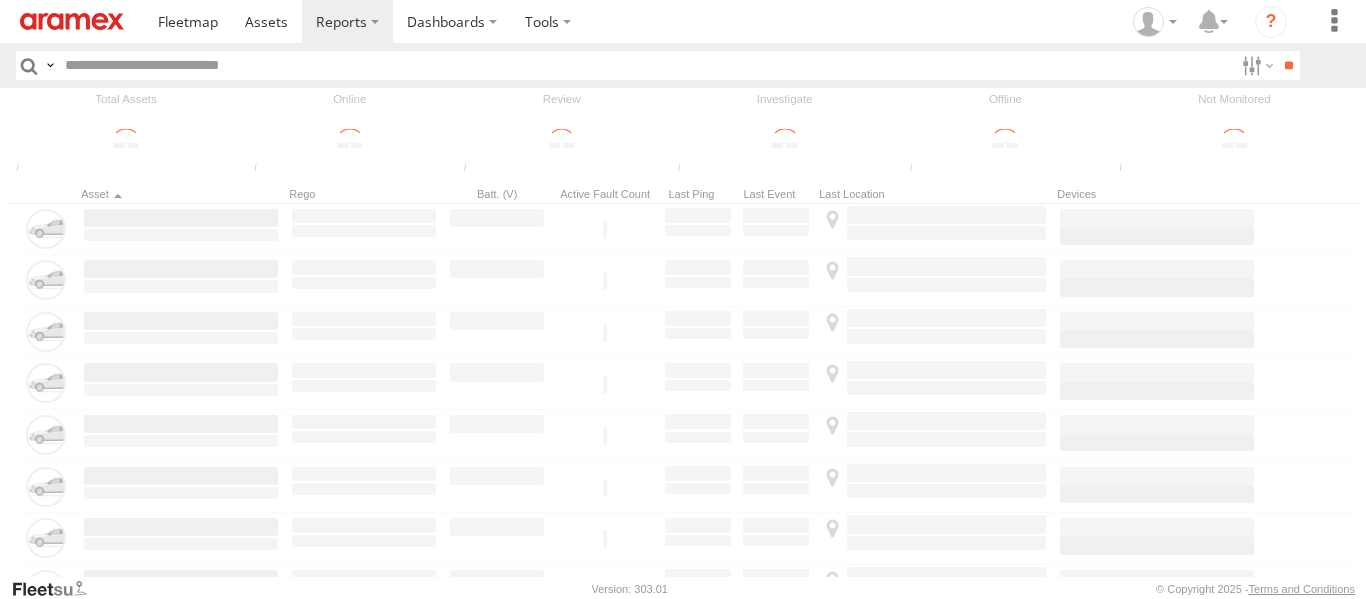 scroll, scrollTop: 0, scrollLeft: 0, axis: both 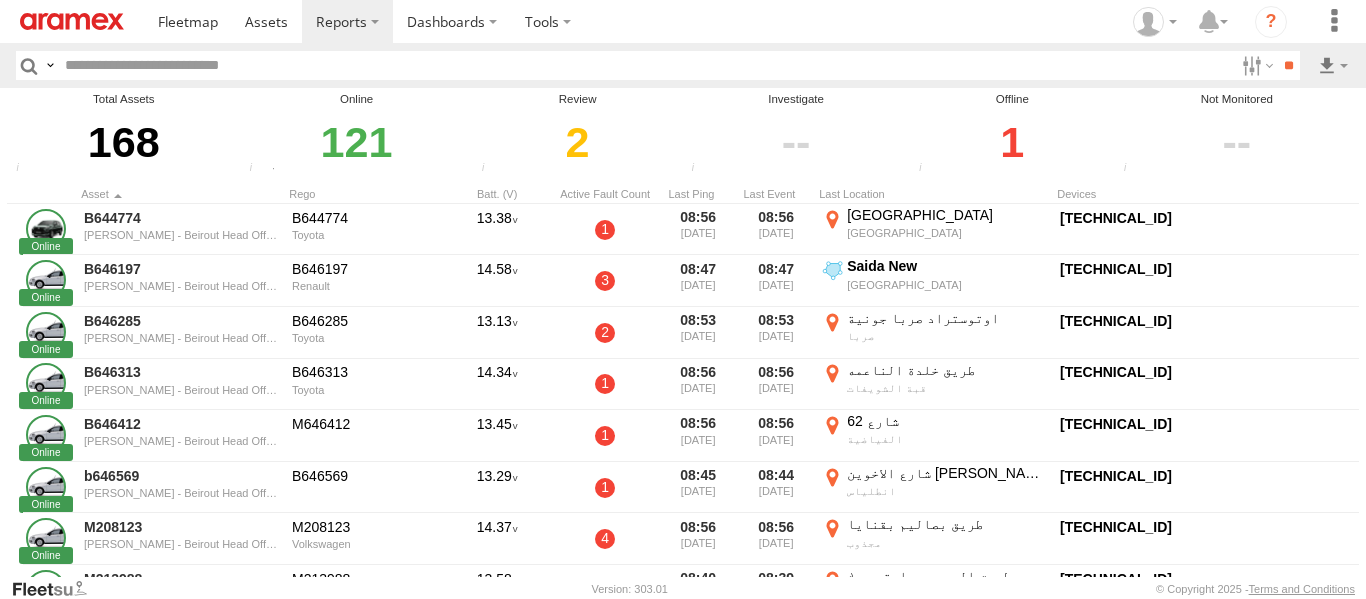 click on "1" at bounding box center [1012, 142] 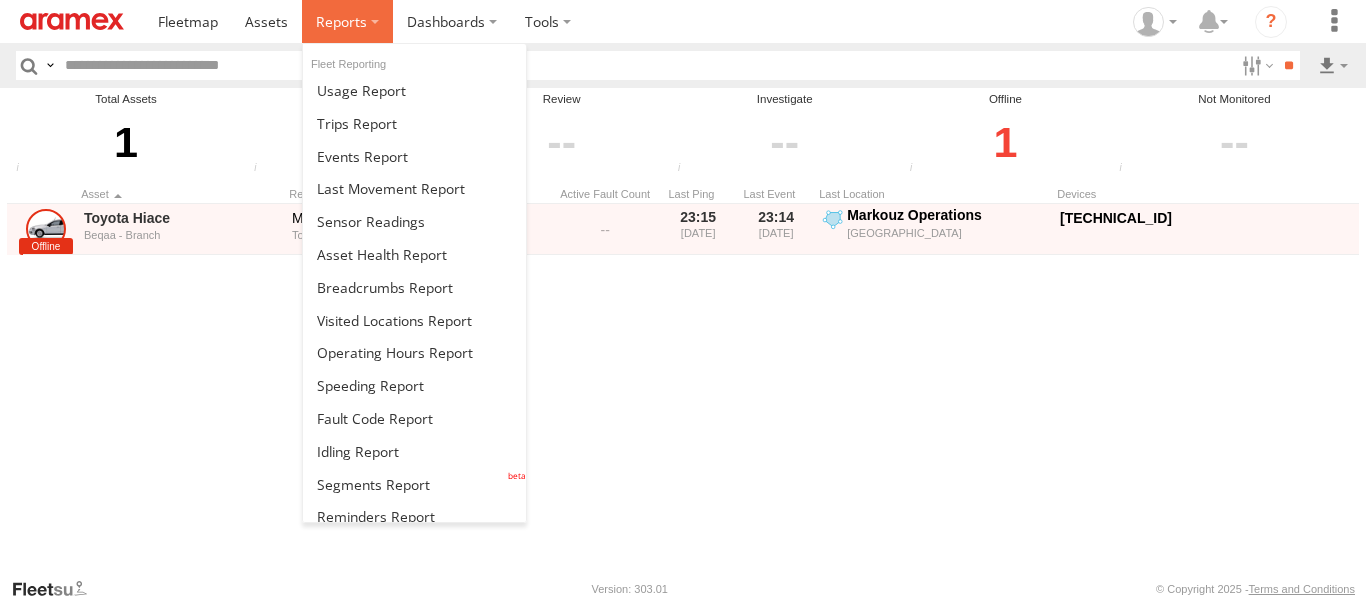 click at bounding box center (347, 21) 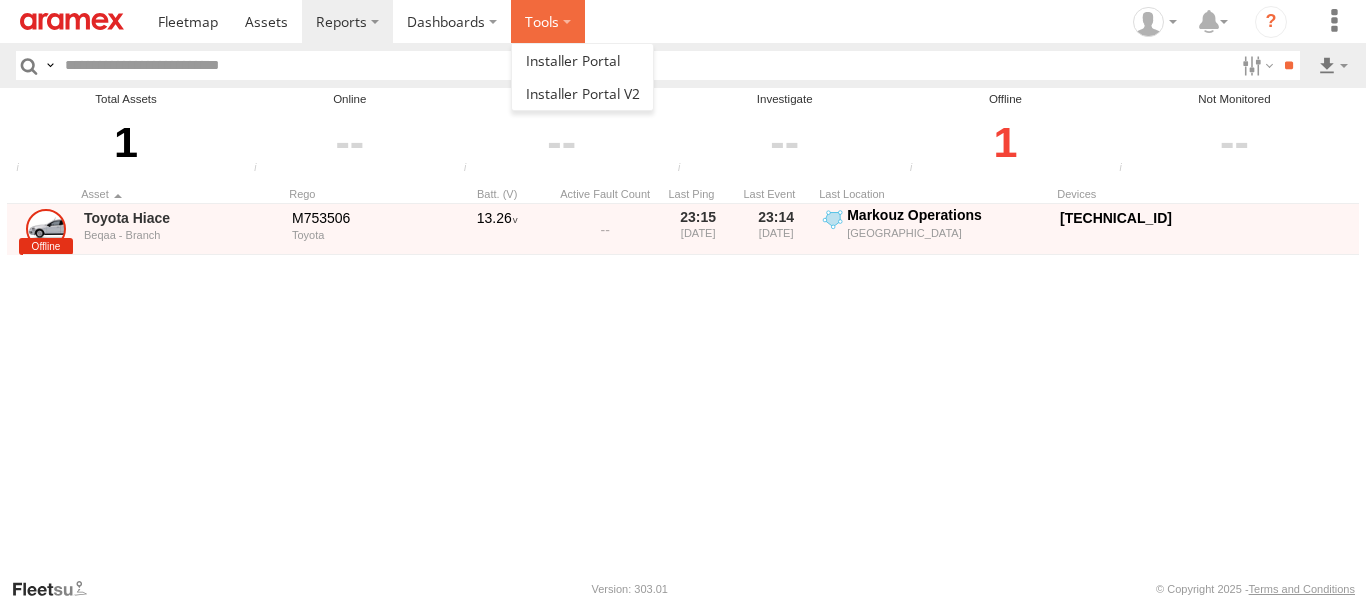 click at bounding box center [548, 21] 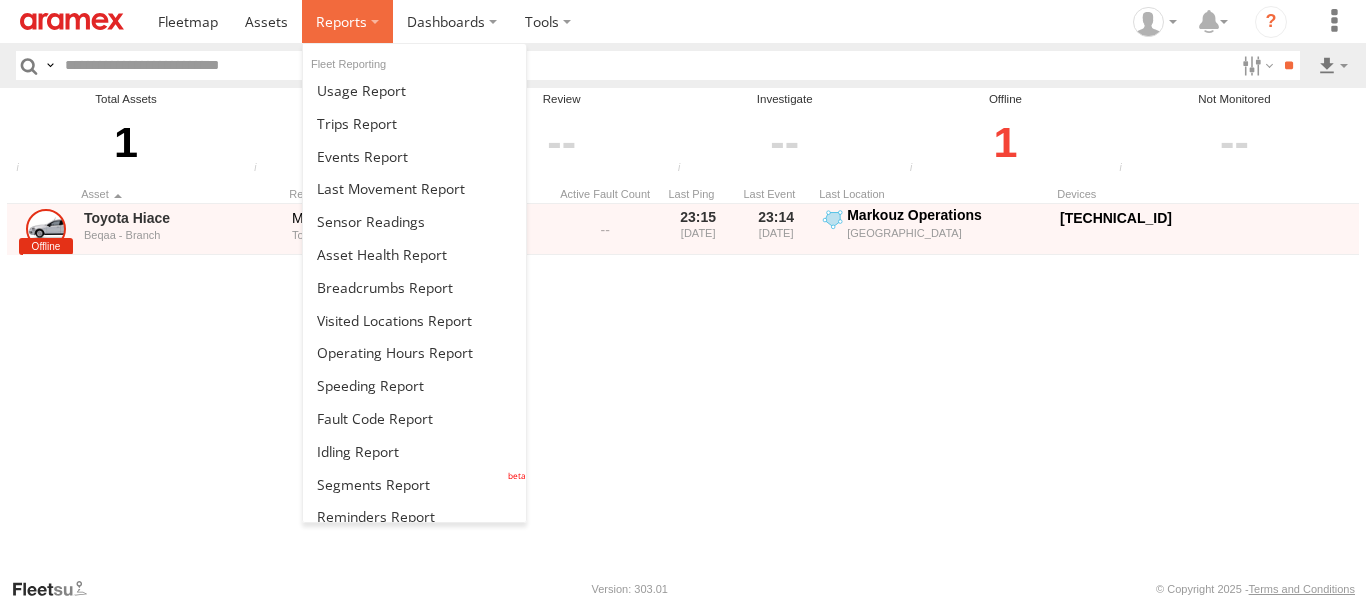 click at bounding box center [347, 21] 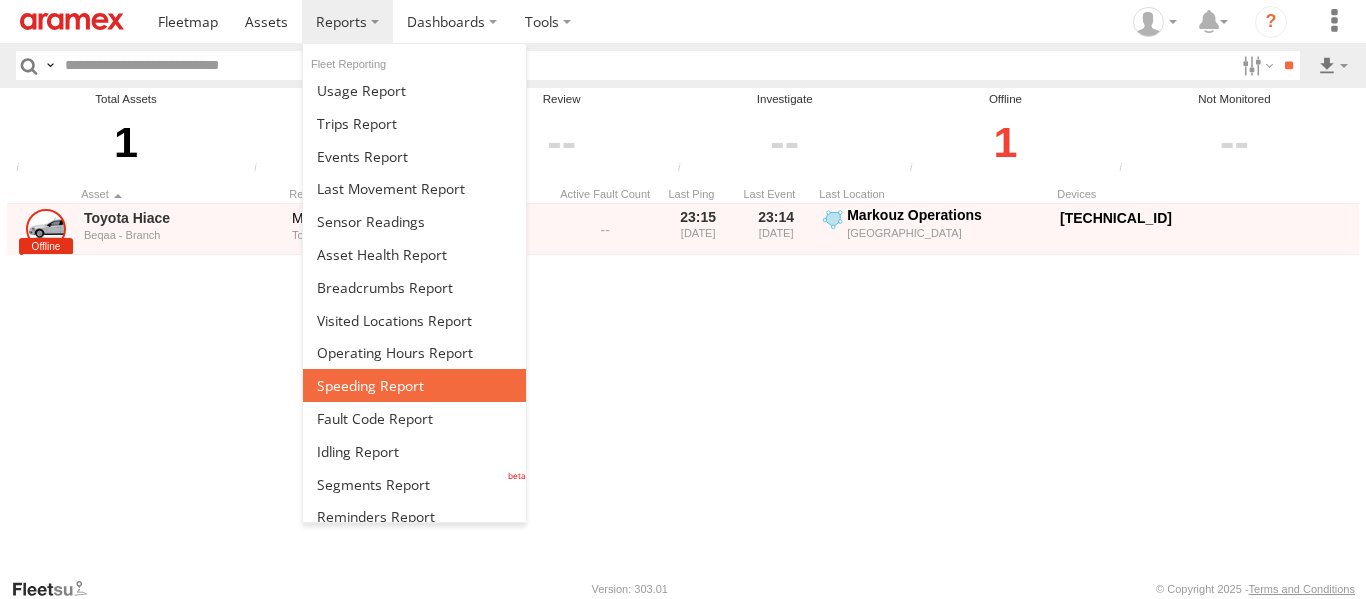click at bounding box center [414, 385] 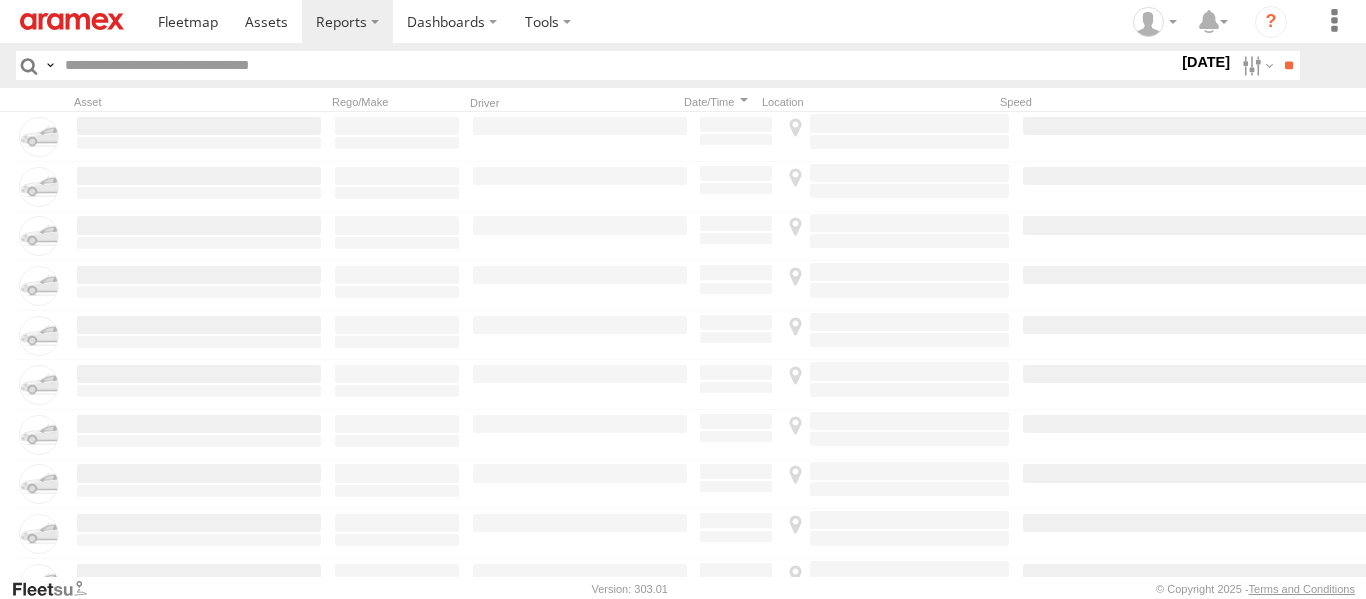 scroll, scrollTop: 0, scrollLeft: 0, axis: both 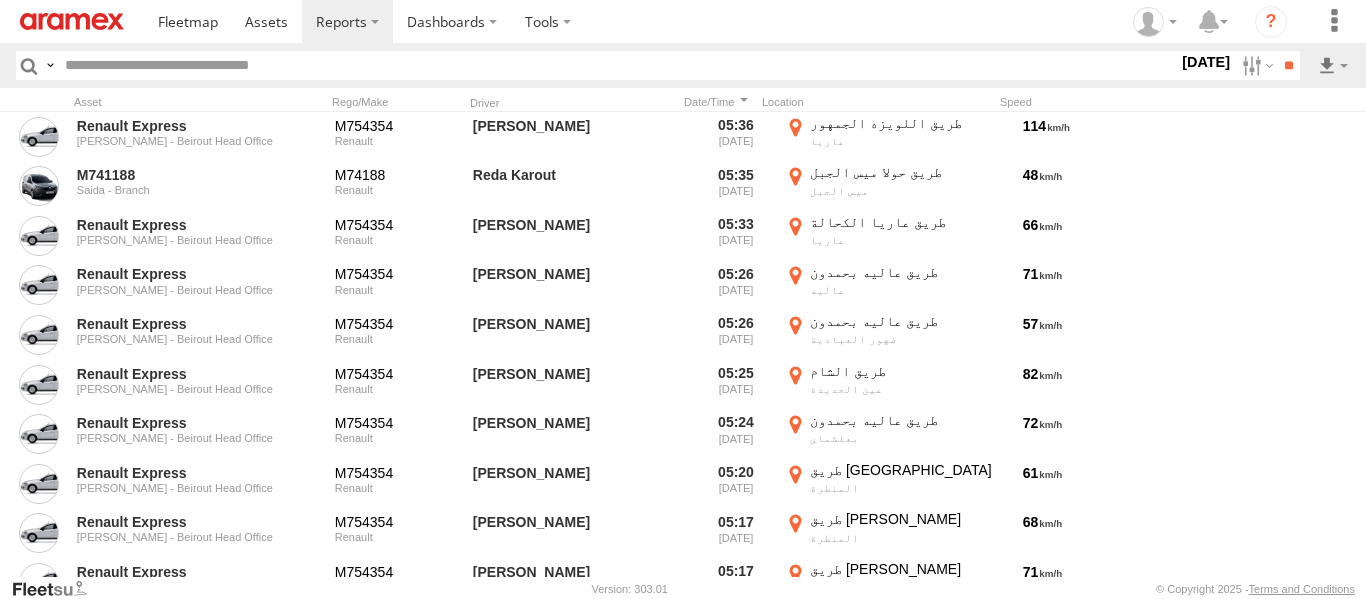 click on "18 Jul 25" at bounding box center [1206, 62] 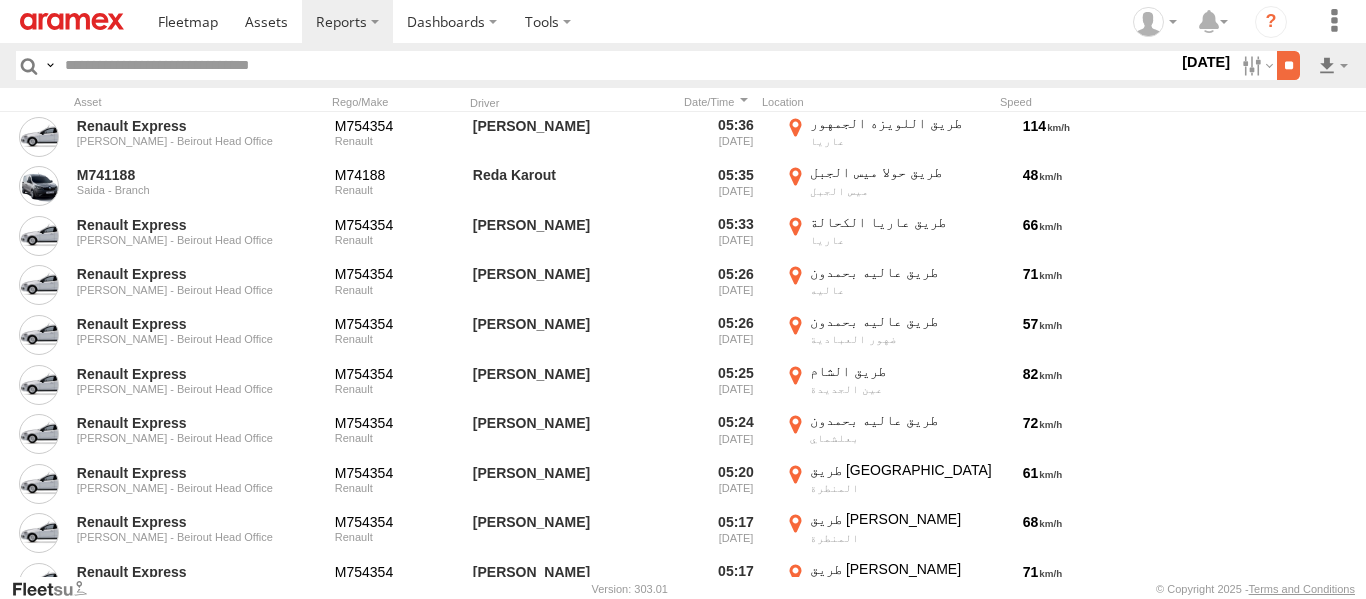 click on "**" at bounding box center [1288, 65] 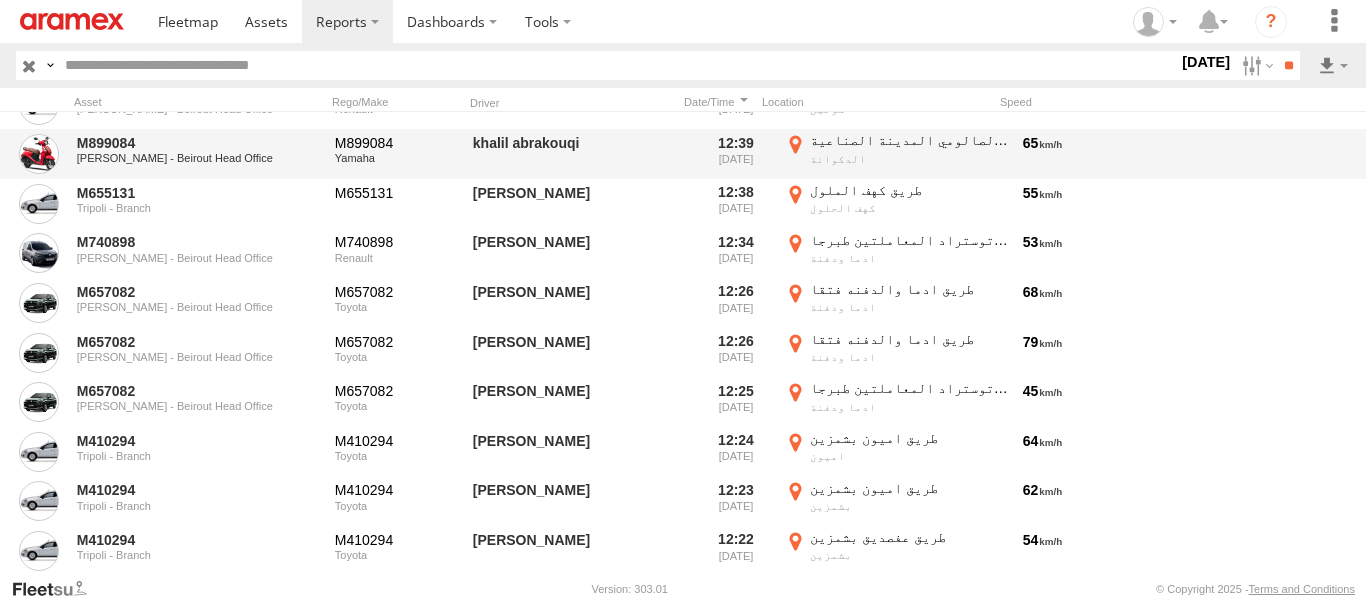 scroll, scrollTop: 13400, scrollLeft: 0, axis: vertical 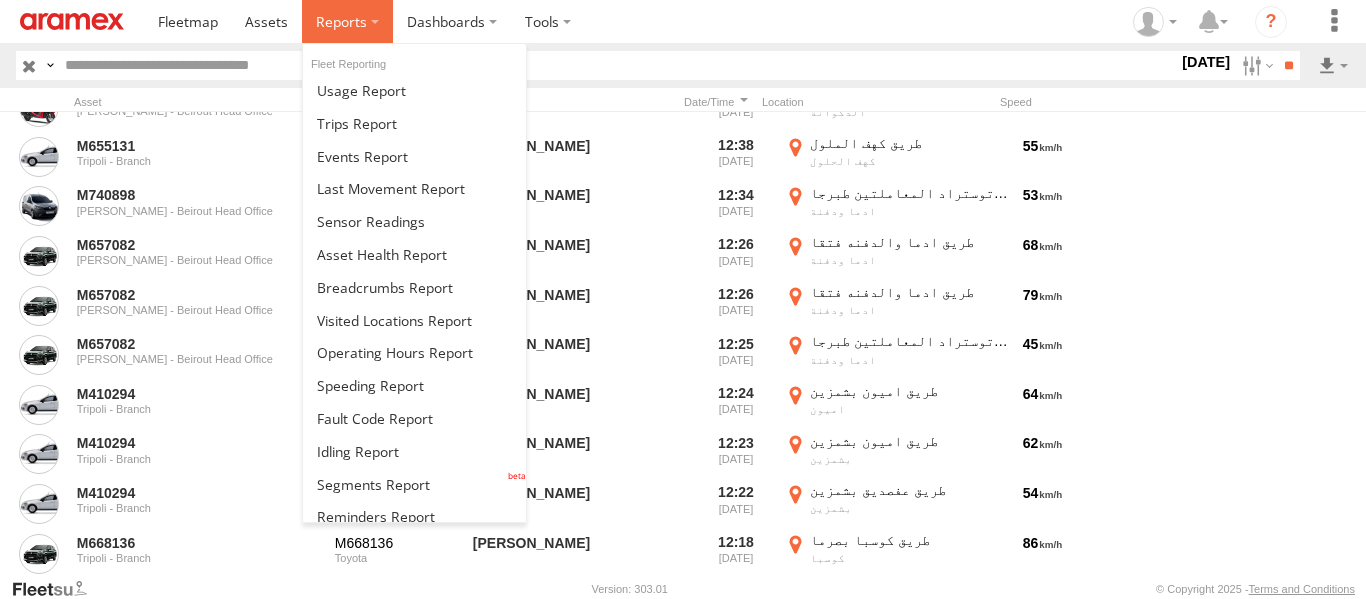 click at bounding box center [341, 21] 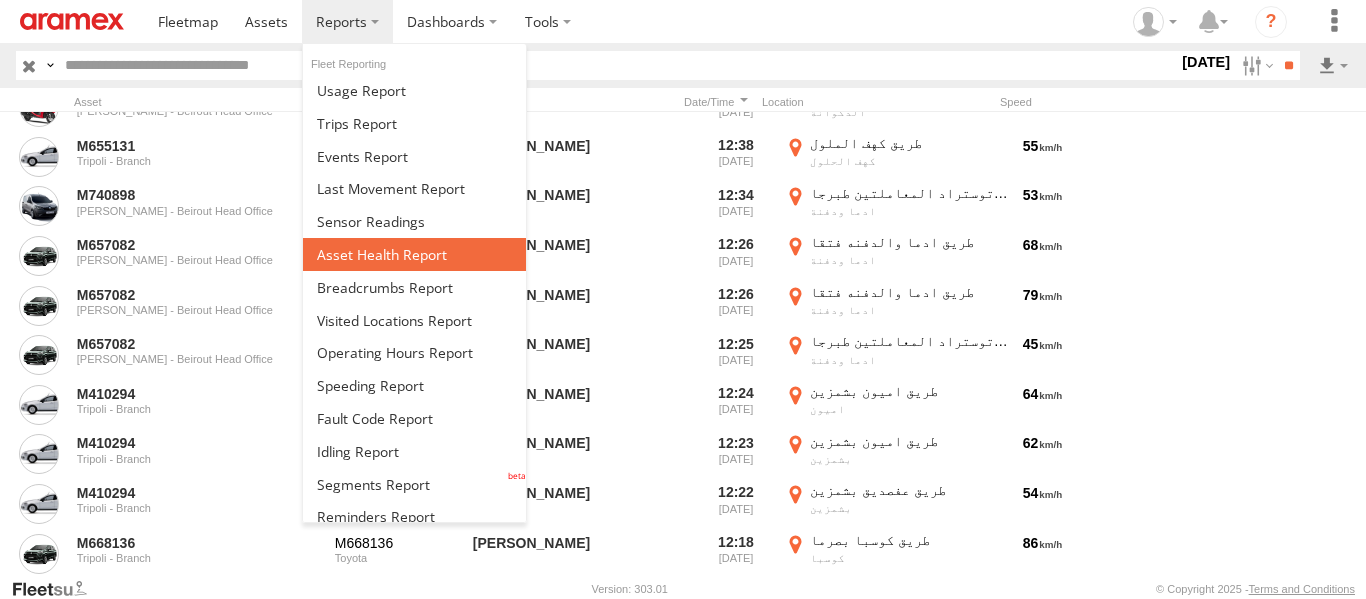 click at bounding box center (382, 254) 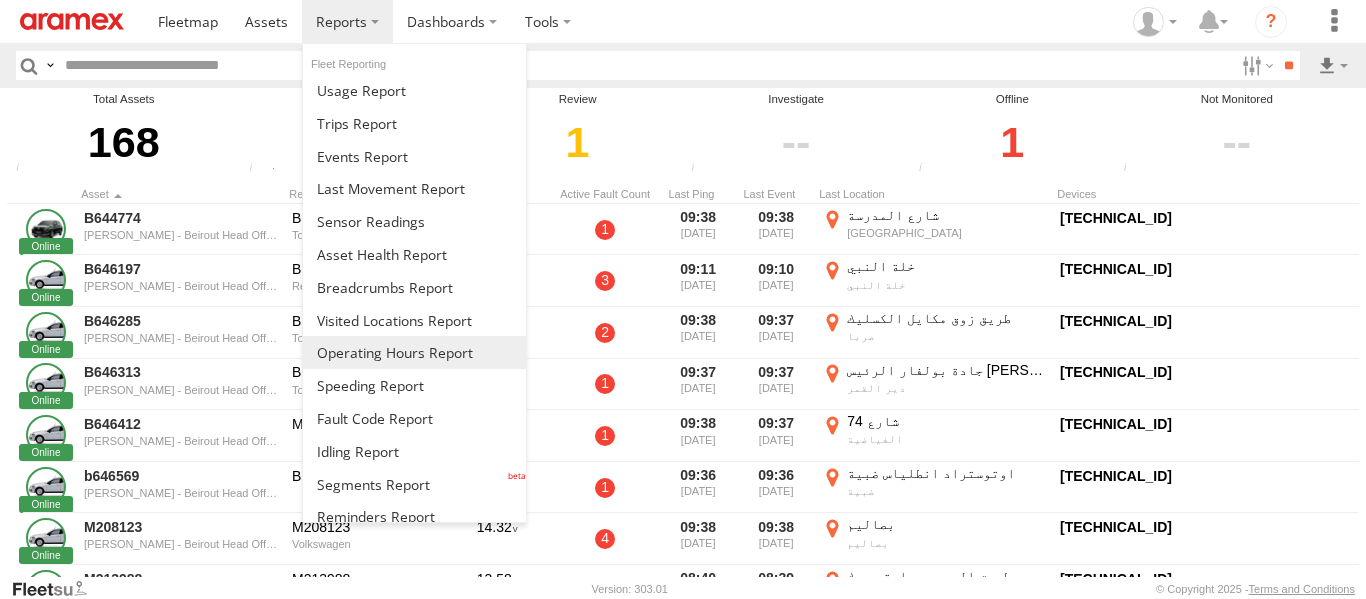 scroll, scrollTop: 0, scrollLeft: 0, axis: both 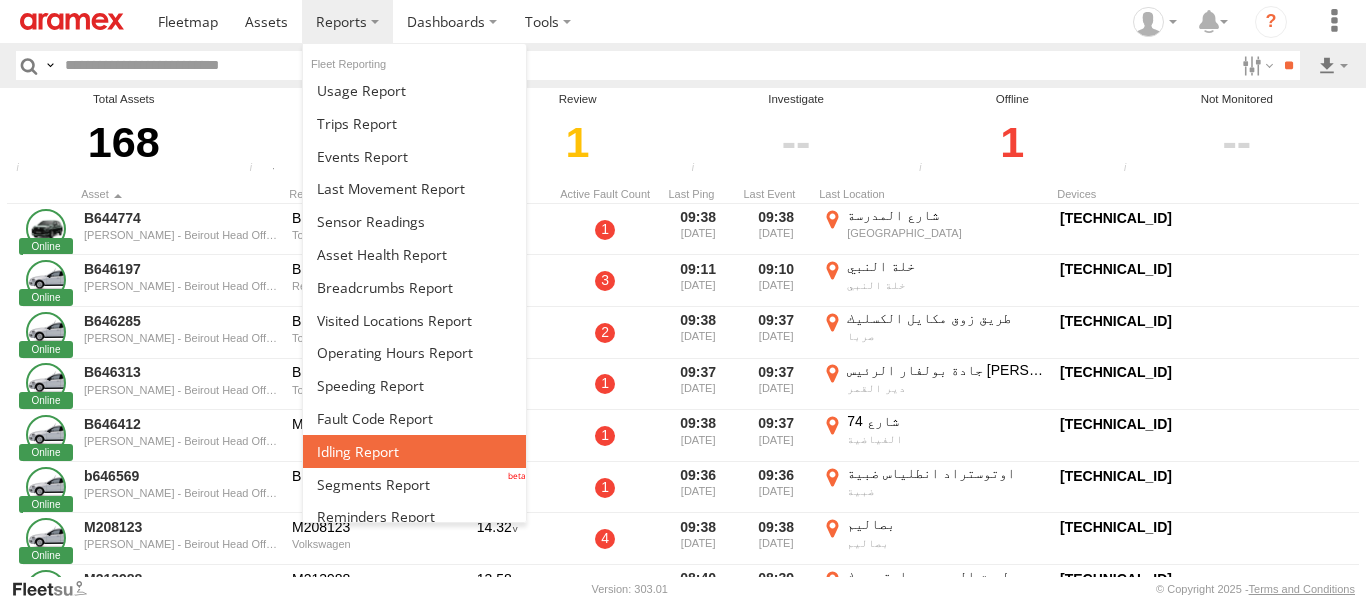 click at bounding box center [358, 451] 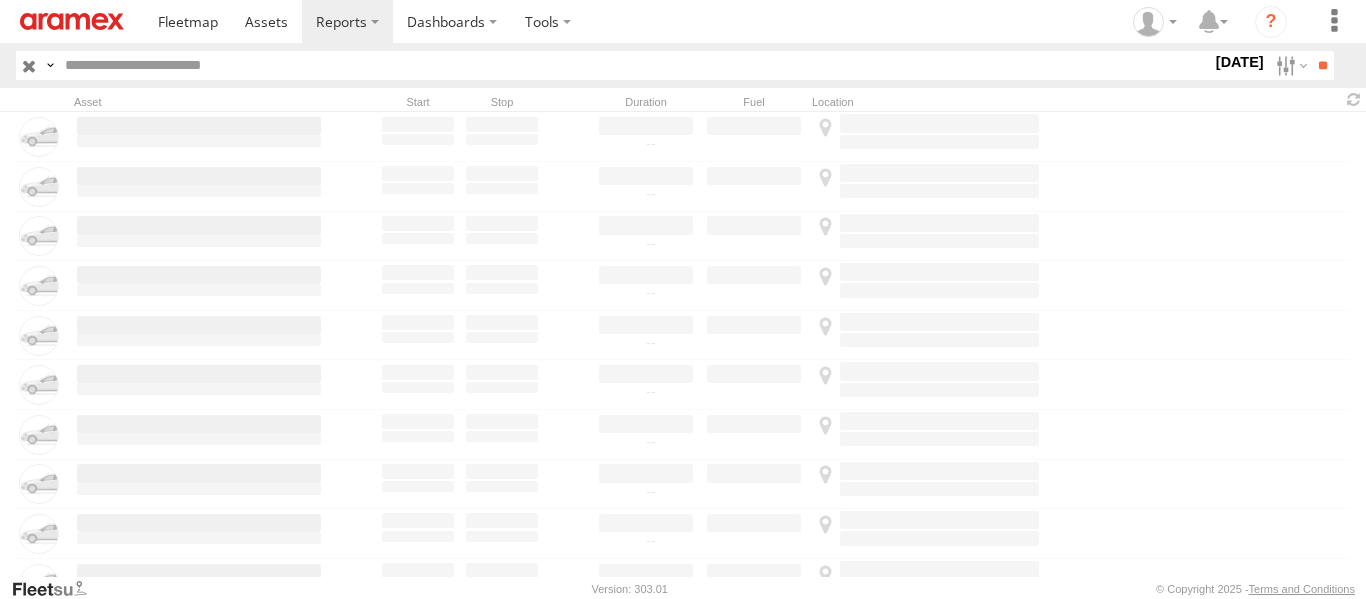 scroll, scrollTop: 0, scrollLeft: 0, axis: both 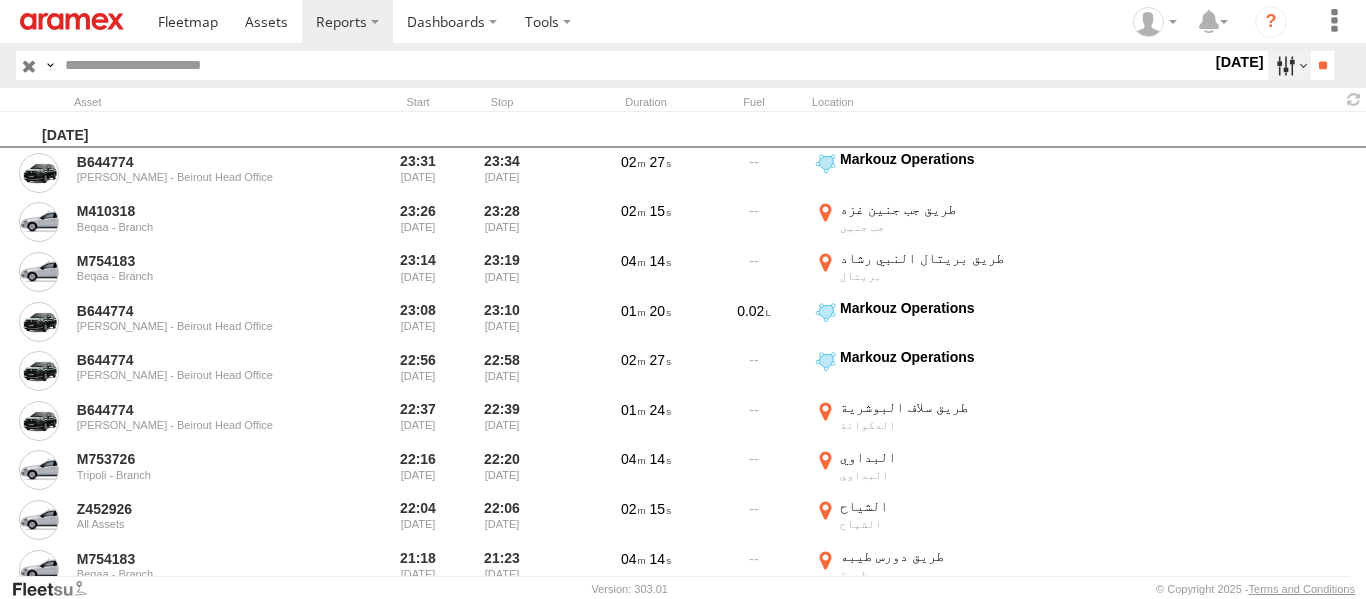 click at bounding box center [1289, 65] 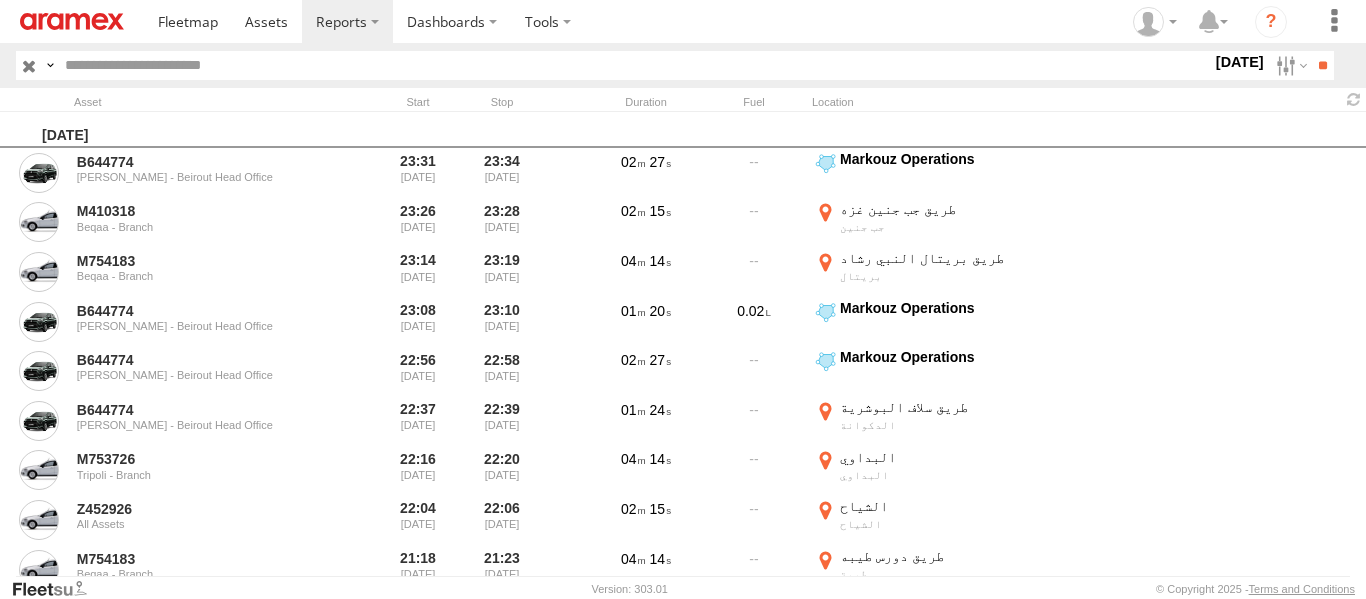 click on "> 10min" at bounding box center (0, 0) 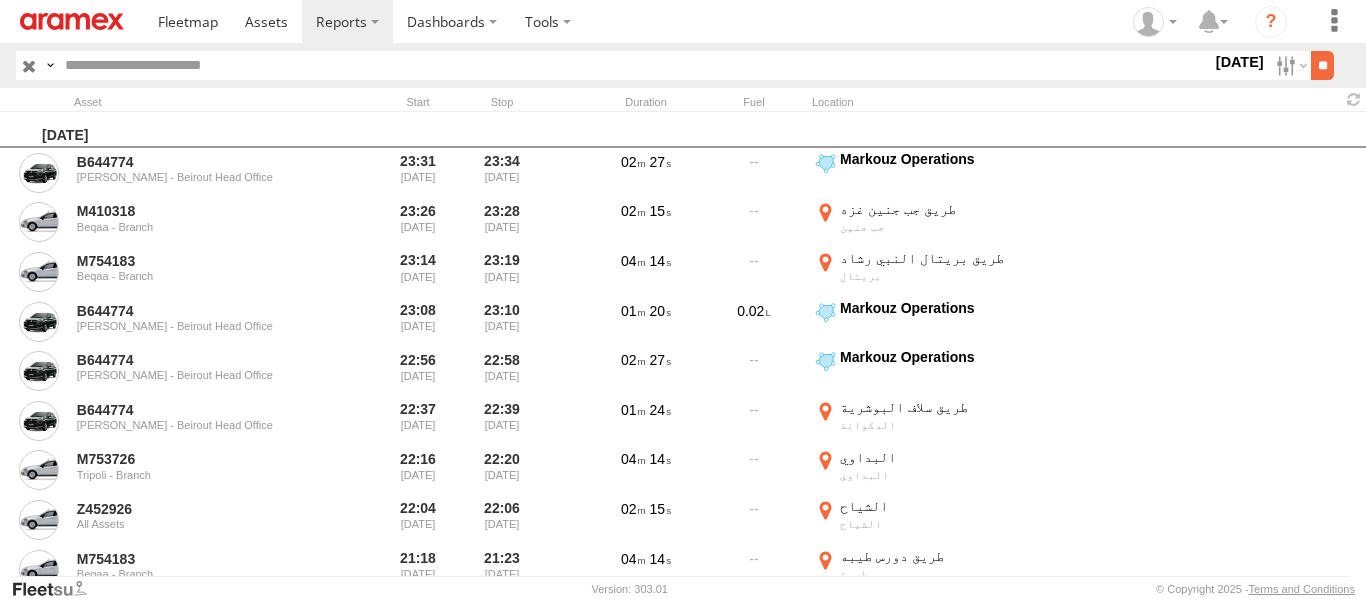 click on "**" at bounding box center (1322, 65) 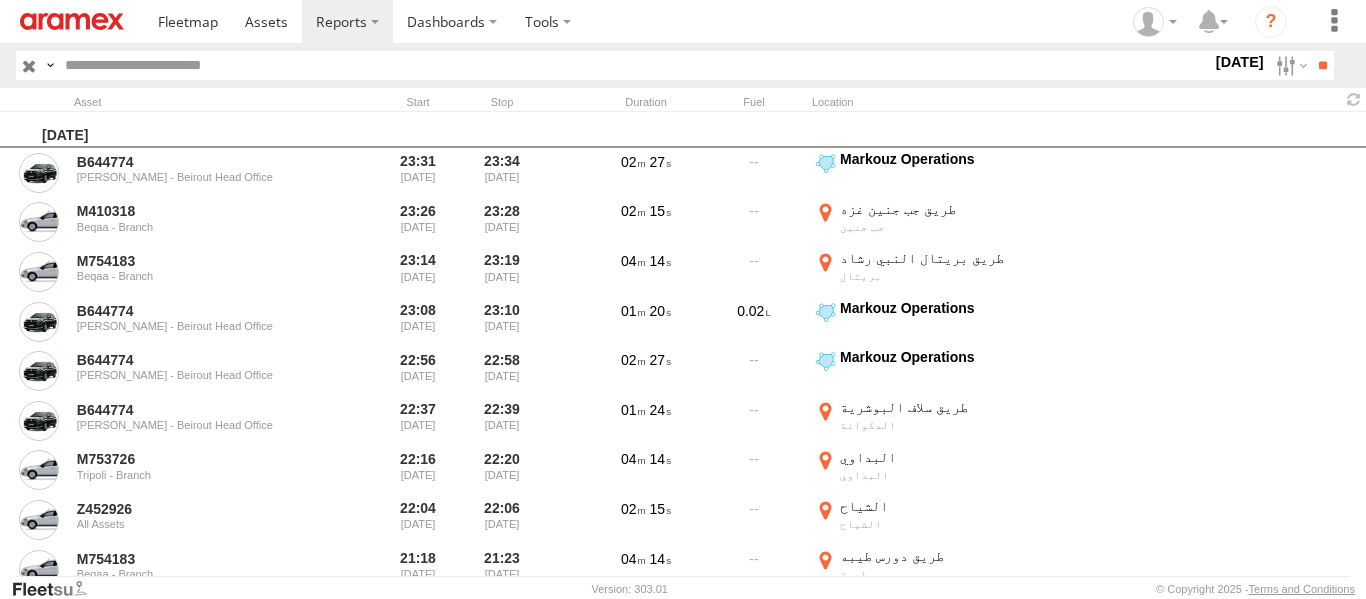 scroll, scrollTop: 0, scrollLeft: 1, axis: horizontal 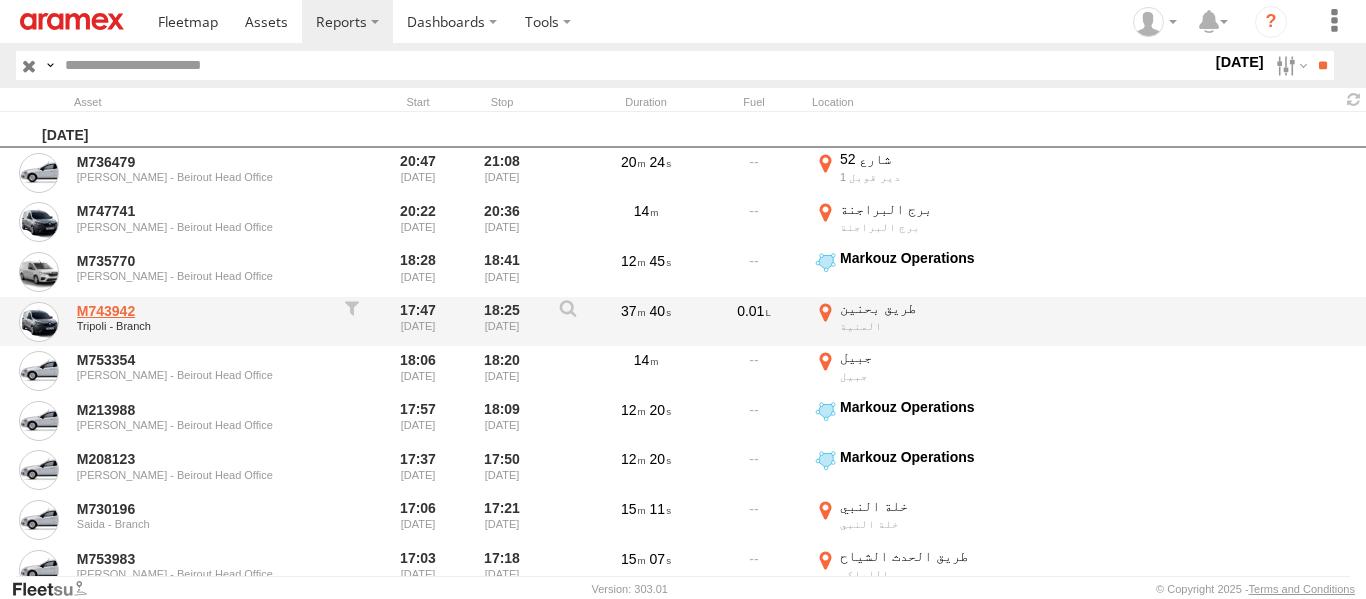 click on "M743942" at bounding box center [199, 311] 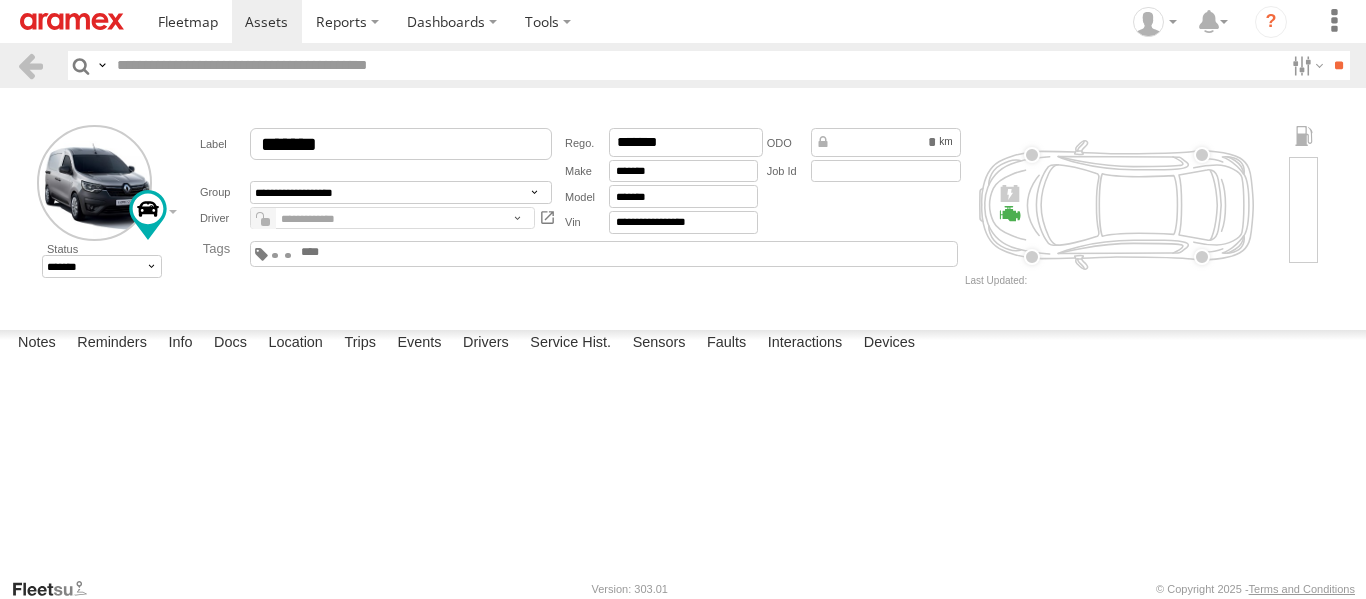 scroll, scrollTop: 0, scrollLeft: 0, axis: both 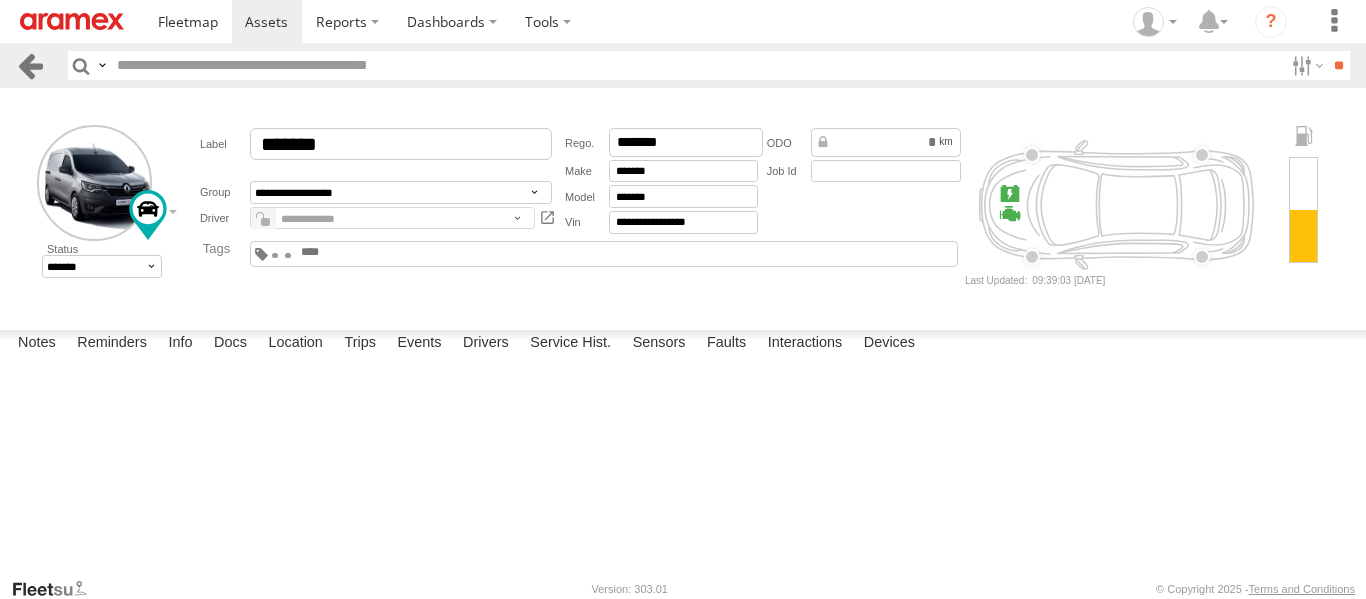 click at bounding box center [30, 65] 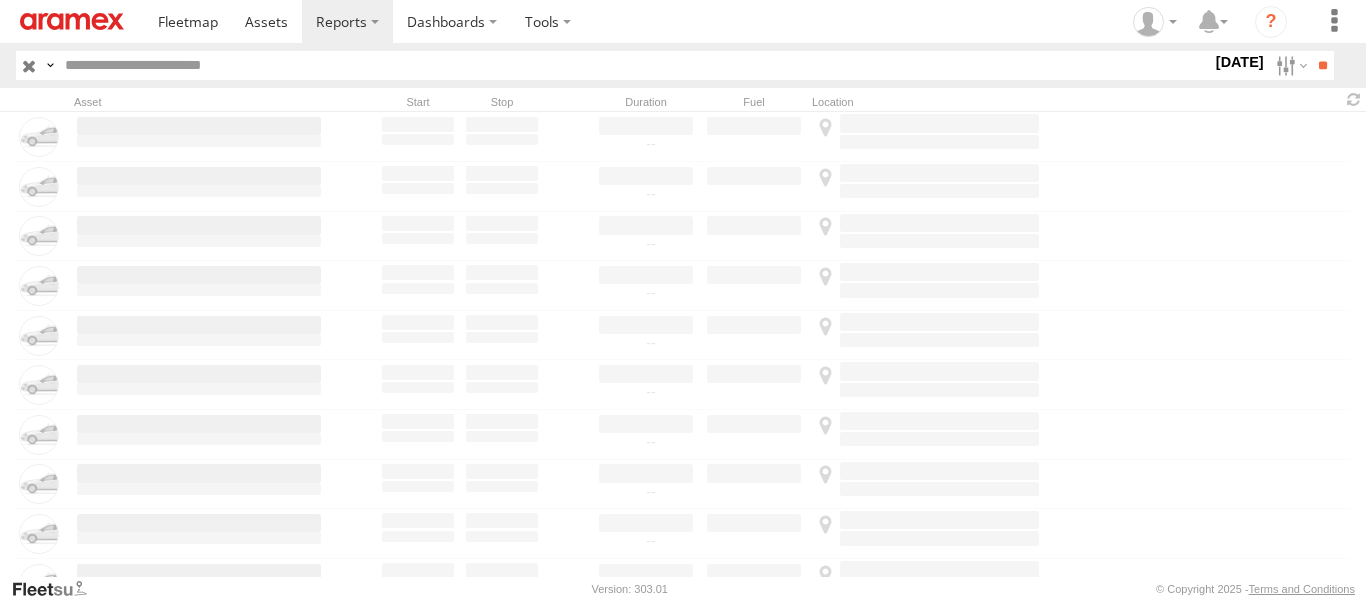 scroll, scrollTop: 0, scrollLeft: 0, axis: both 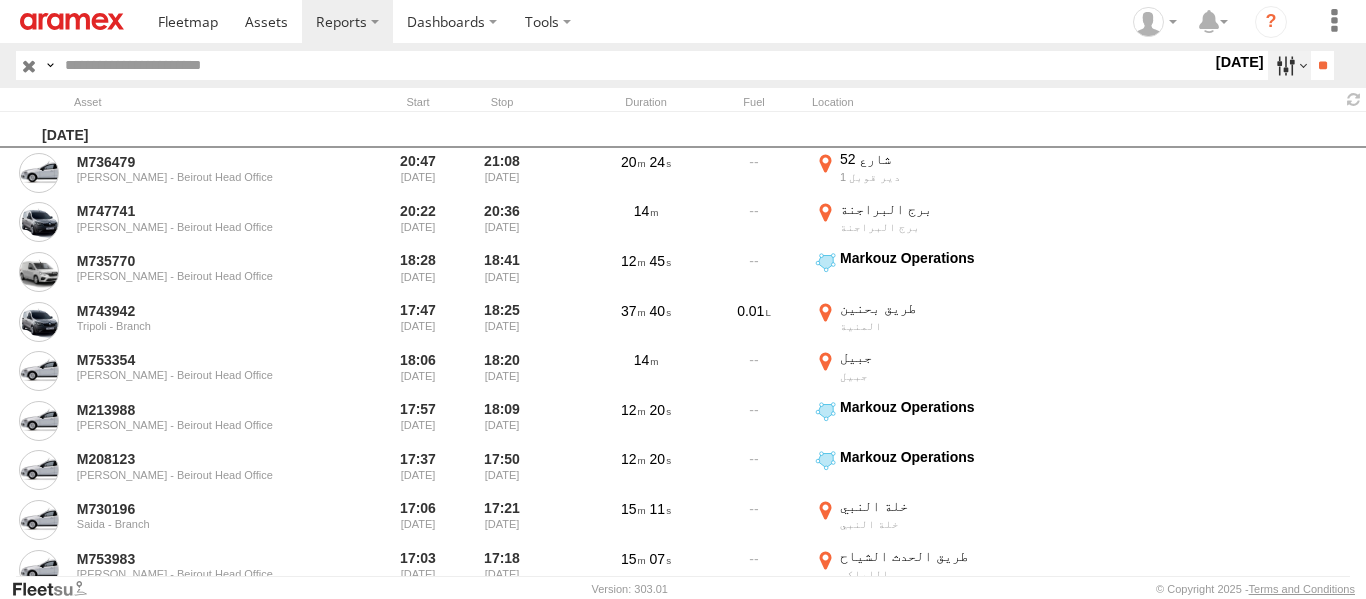 click at bounding box center (1289, 65) 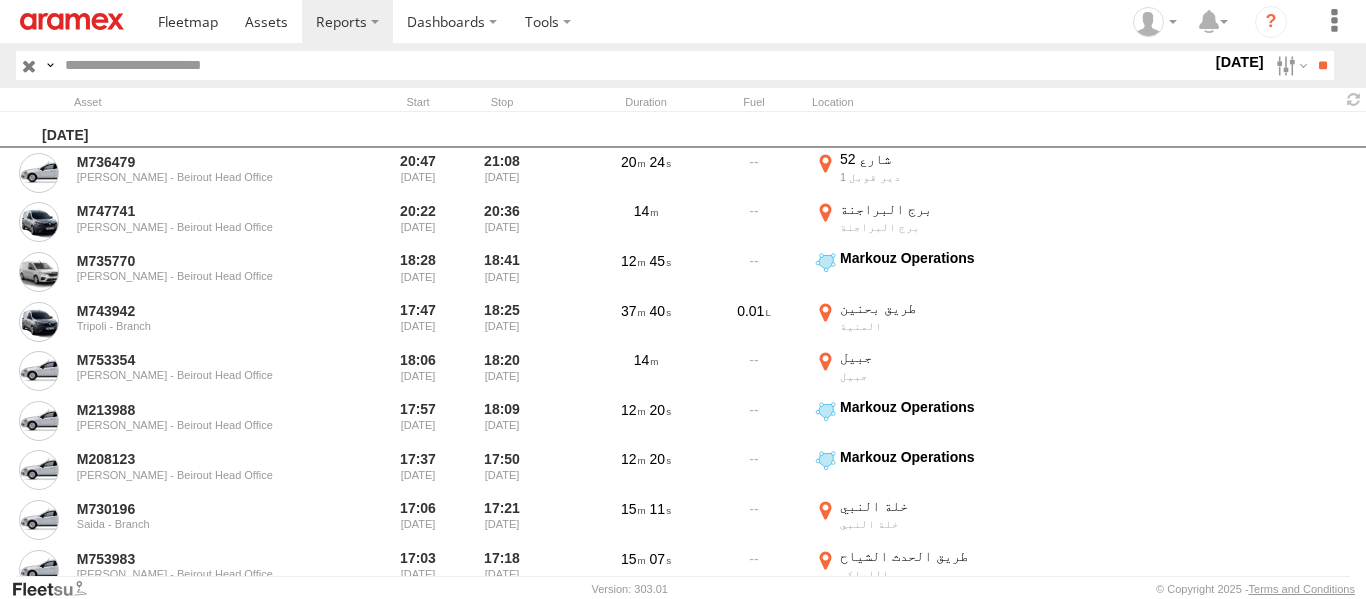 click at bounding box center (0, 0) 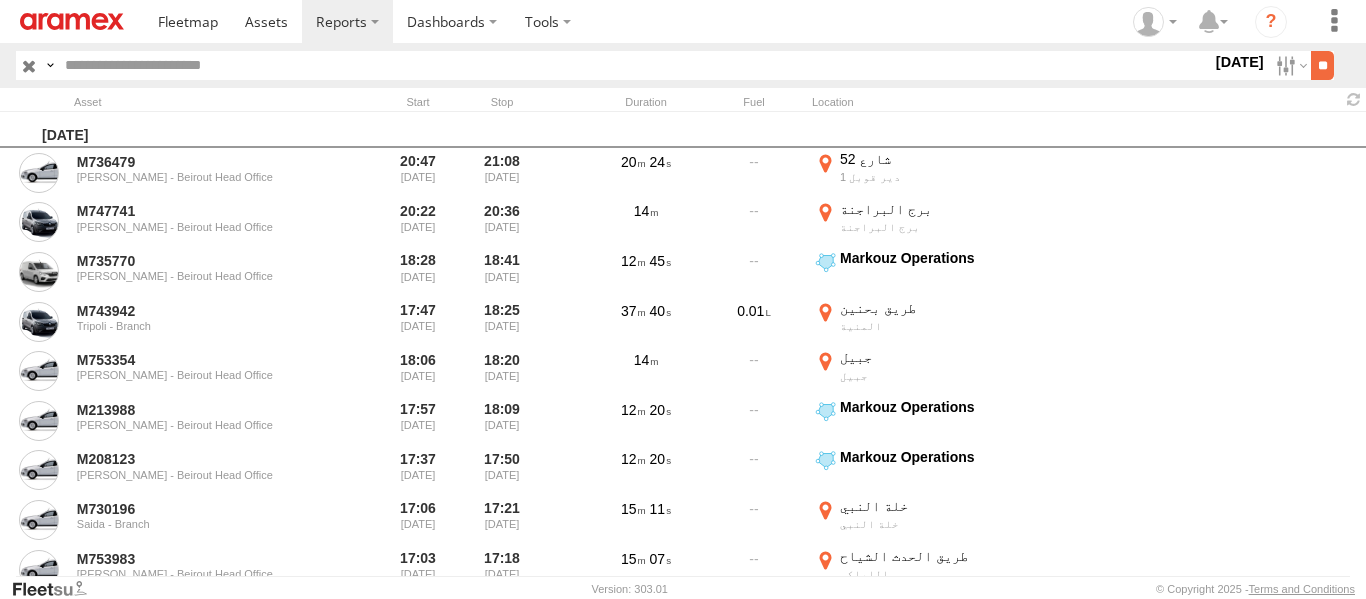 click on "**" at bounding box center (1322, 65) 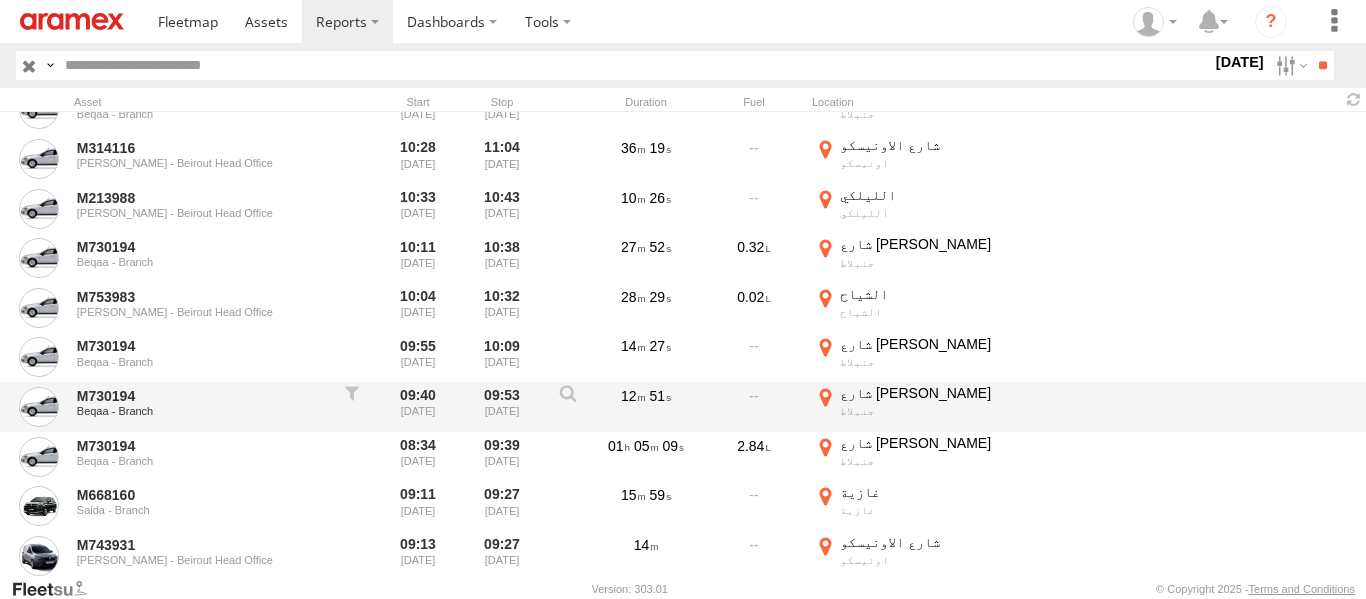 scroll, scrollTop: 1800, scrollLeft: 0, axis: vertical 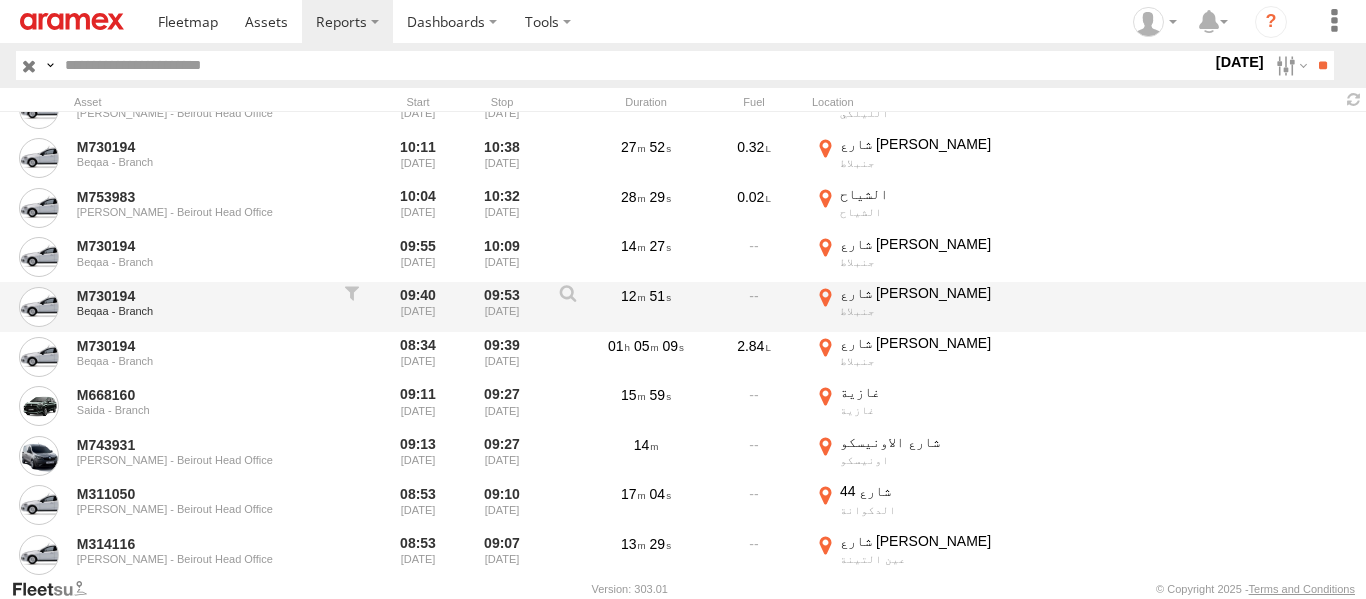 click on "M730194
Beqaa - Branch
09:40 17/07/2025
09:53 17/07/2025
12
51
شارع جون كينيدي
جنبلاط
33.8994 35.48914" at bounding box center [683, 307] 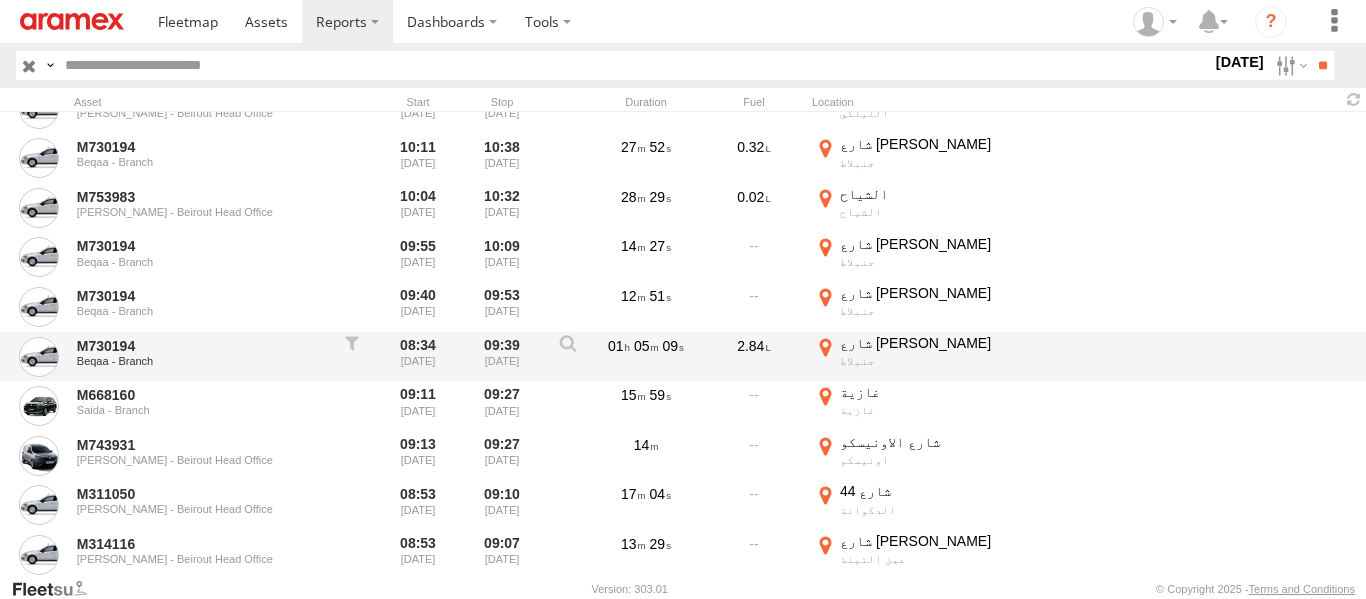 click on "شارع جون كينيدي" at bounding box center (939, 343) 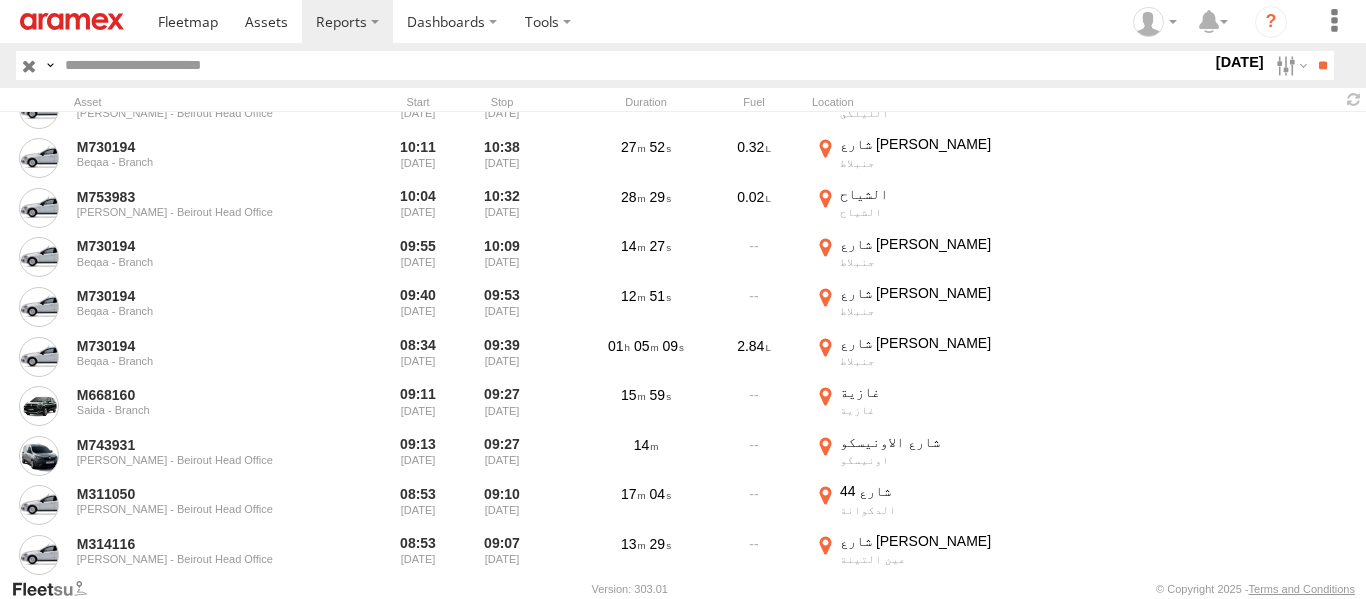 drag, startPoint x: 689, startPoint y: 328, endPoint x: 750, endPoint y: 387, distance: 84.8646 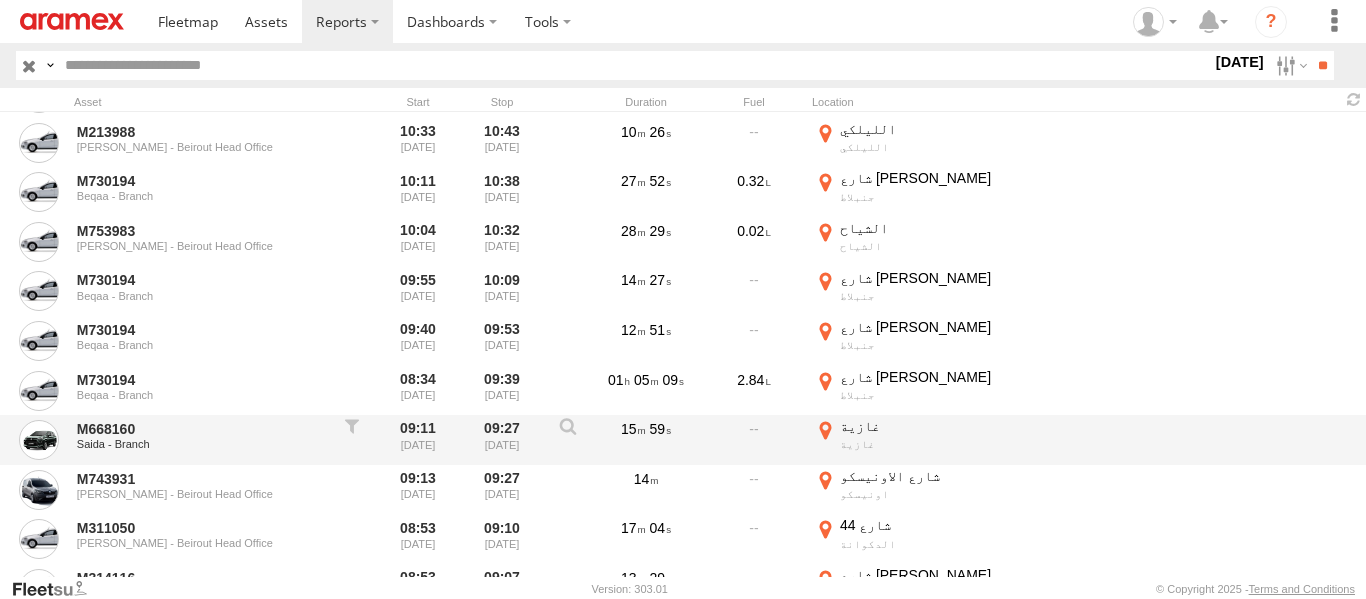 scroll, scrollTop: 1800, scrollLeft: 0, axis: vertical 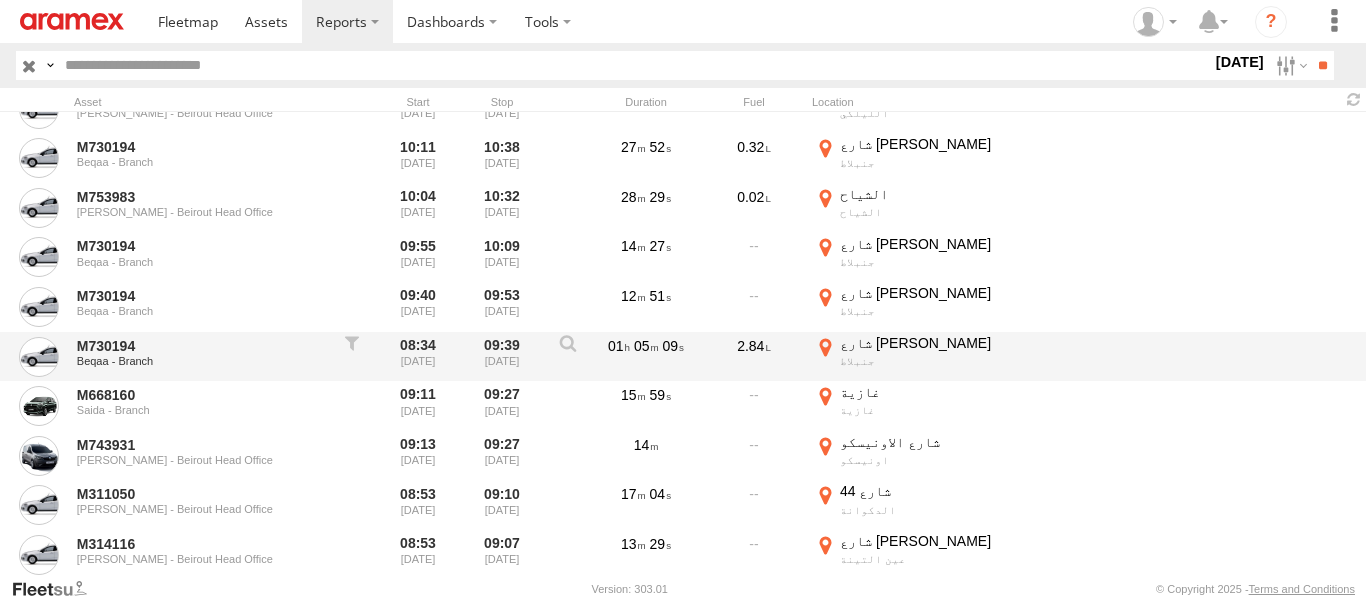 click on "09:39 17/07/2025" at bounding box center [502, 357] 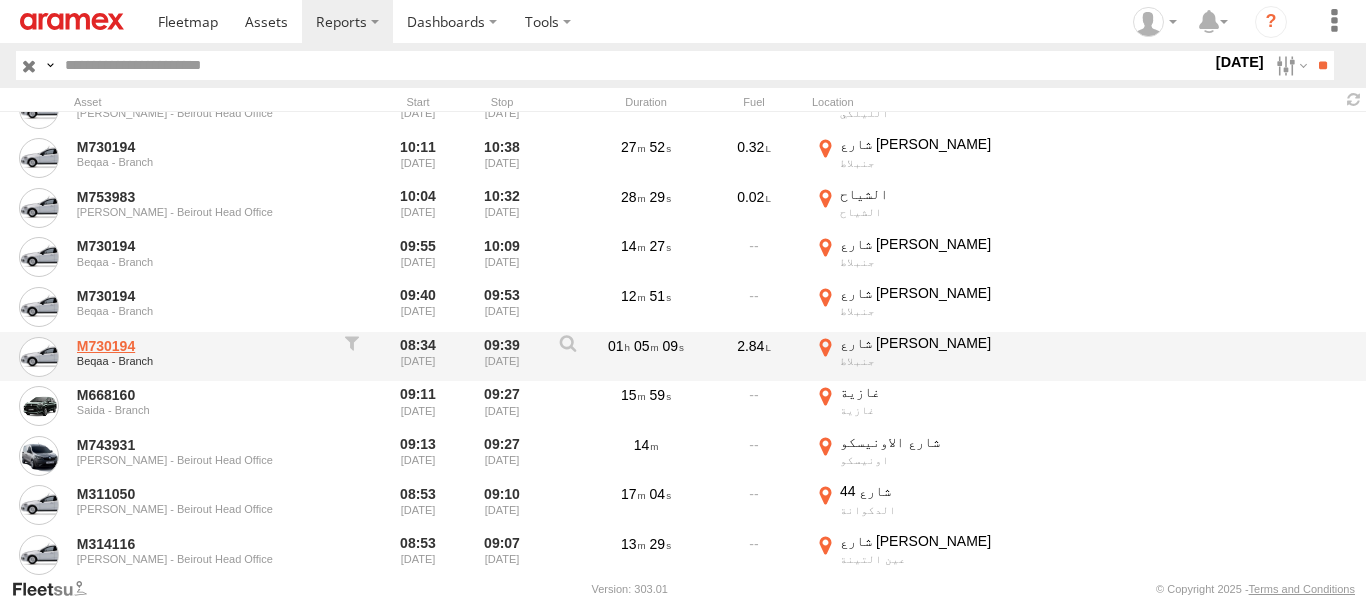 click on "M730194" at bounding box center [199, 346] 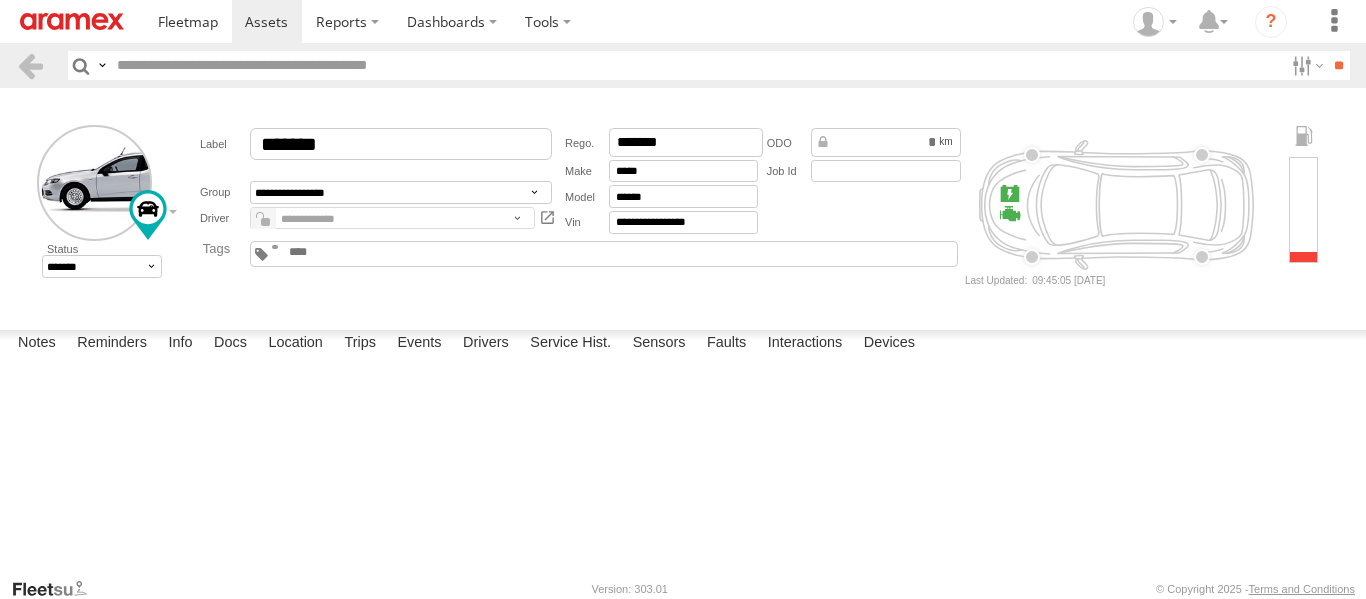 scroll, scrollTop: 0, scrollLeft: 0, axis: both 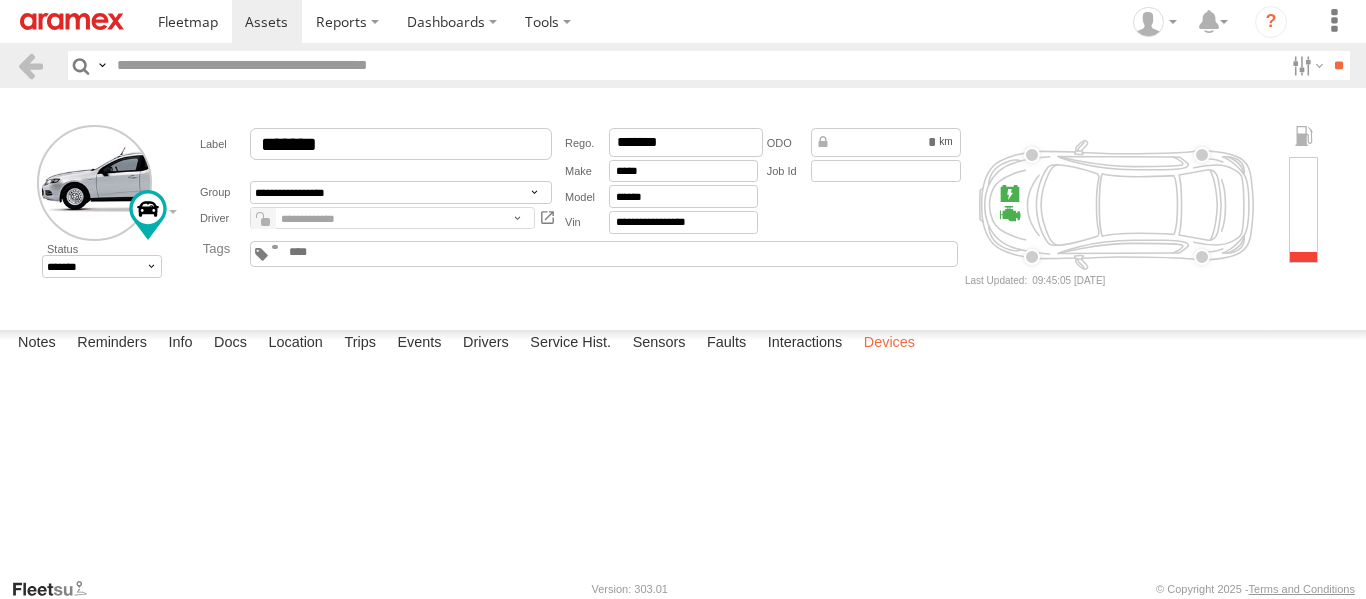 click on "Devices" at bounding box center [889, 344] 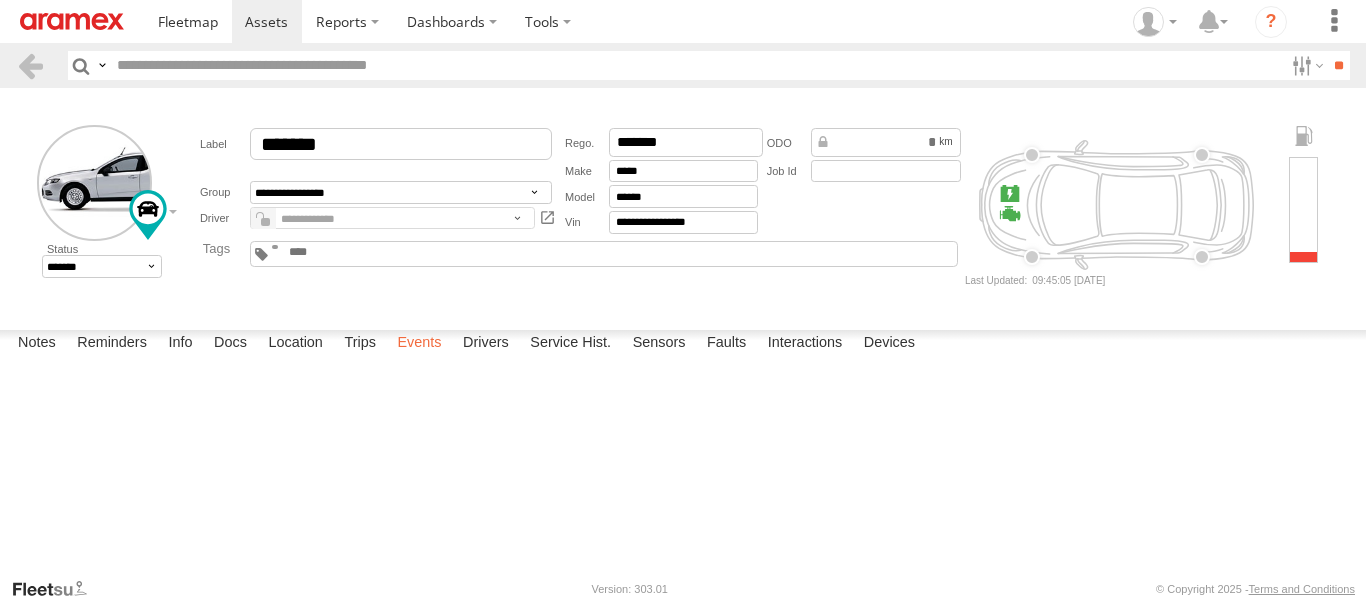 click on "Events" at bounding box center (419, 344) 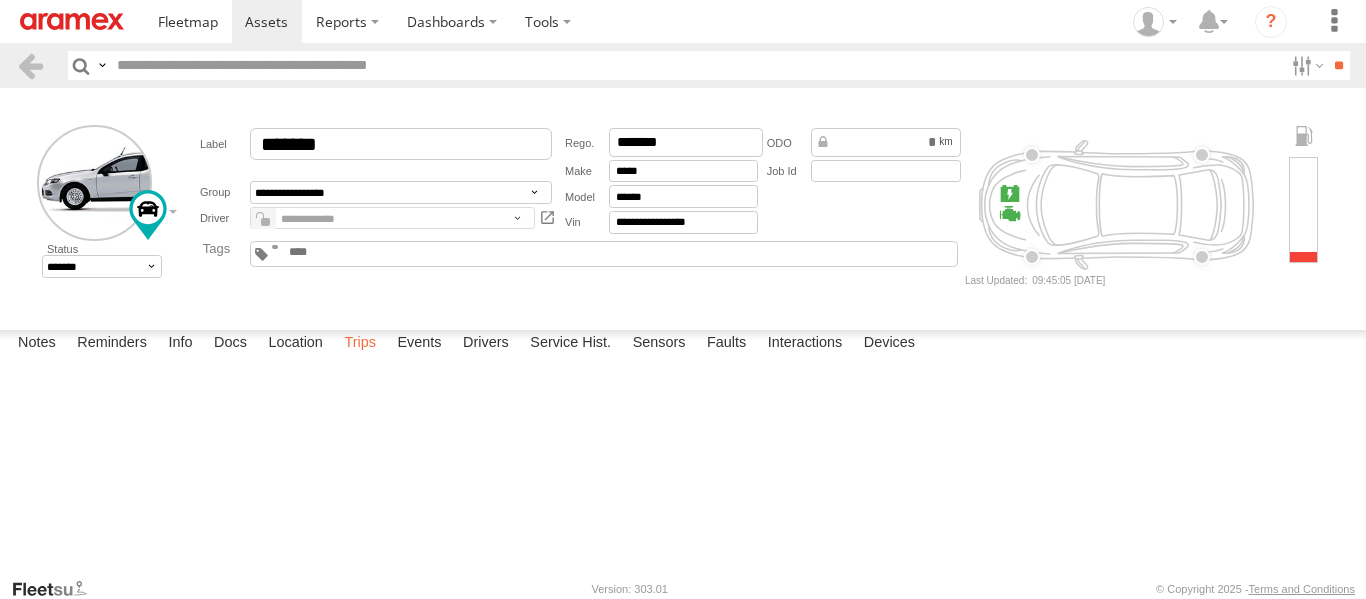 click on "Trips" at bounding box center (360, 344) 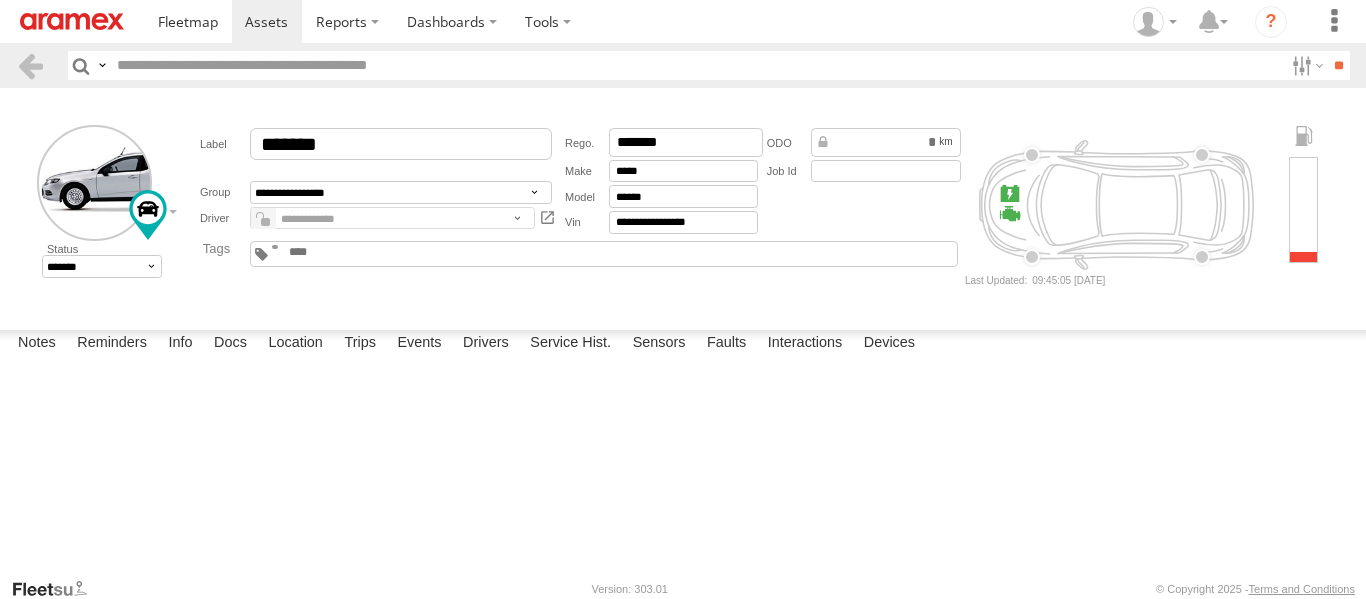 scroll, scrollTop: 1553, scrollLeft: 0, axis: vertical 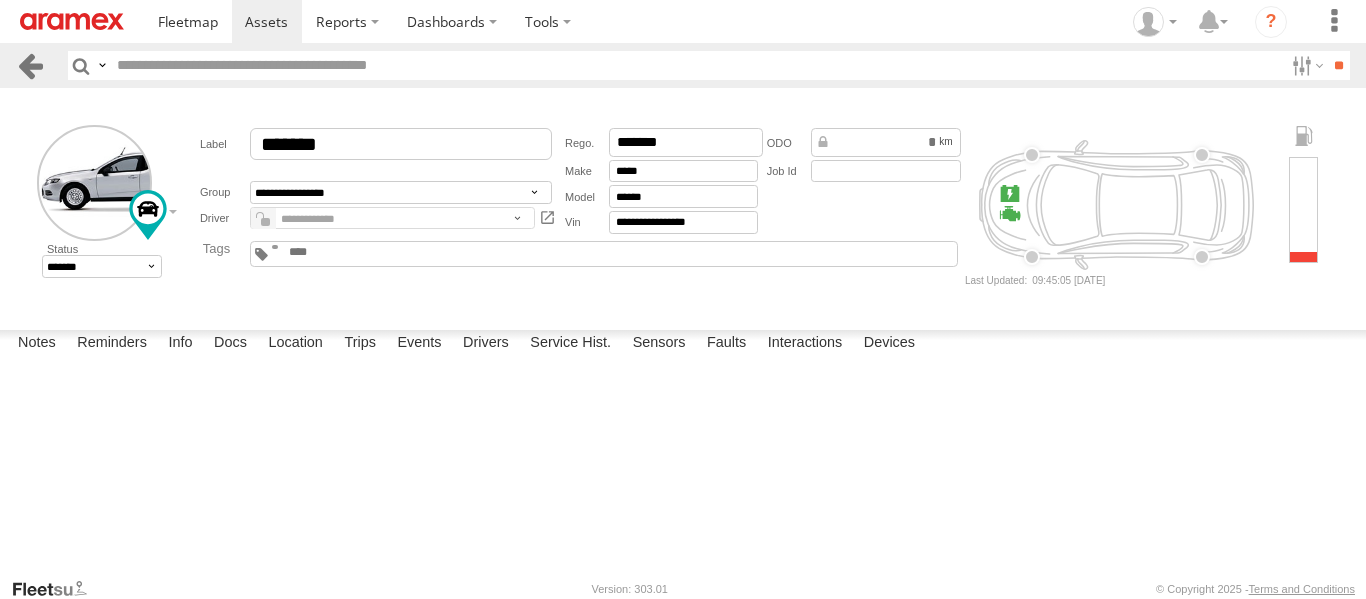 click at bounding box center (30, 65) 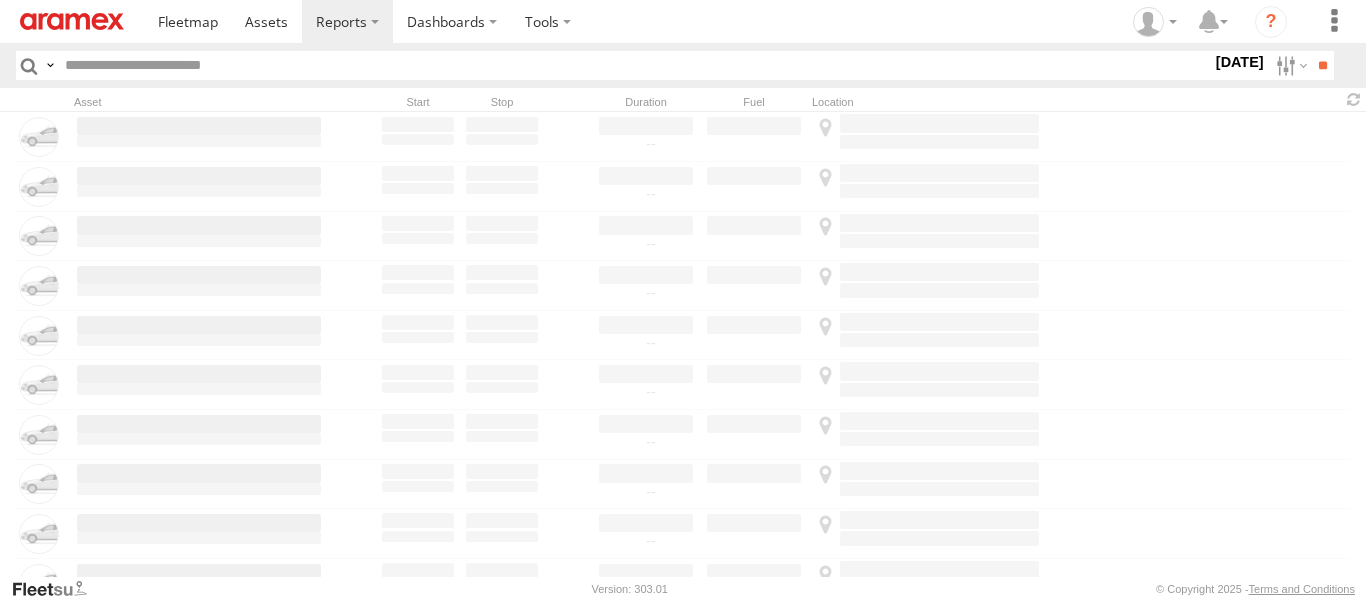 scroll, scrollTop: 0, scrollLeft: 0, axis: both 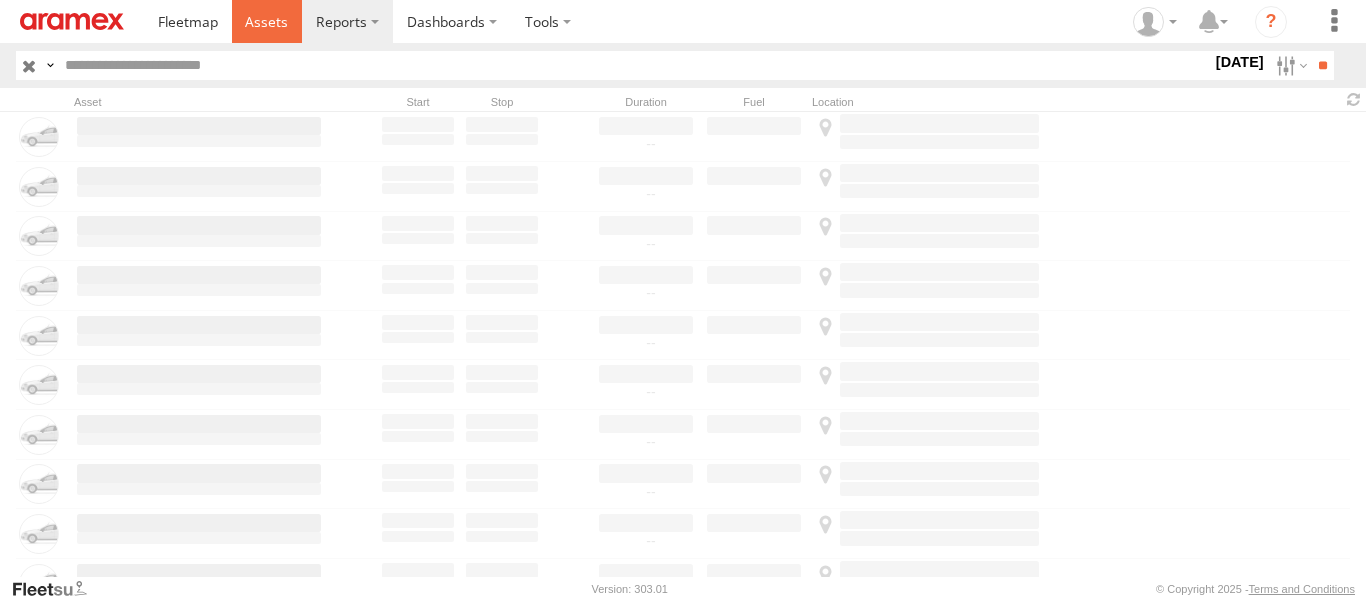 click at bounding box center [266, 21] 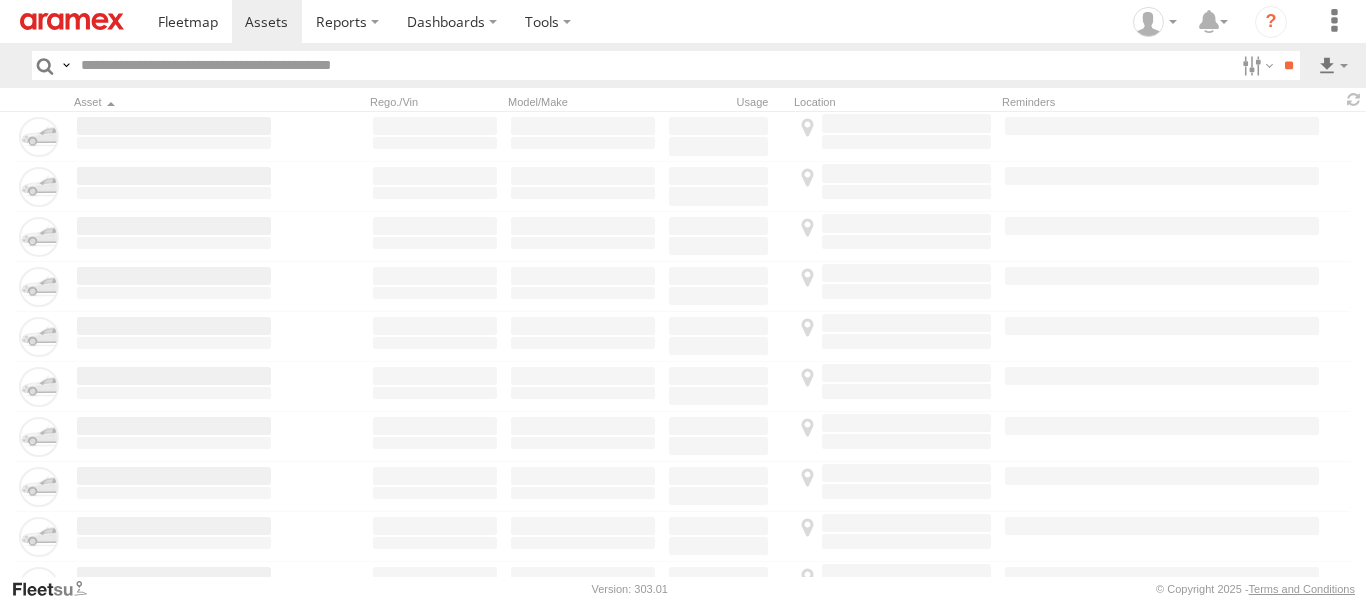 scroll, scrollTop: 0, scrollLeft: 0, axis: both 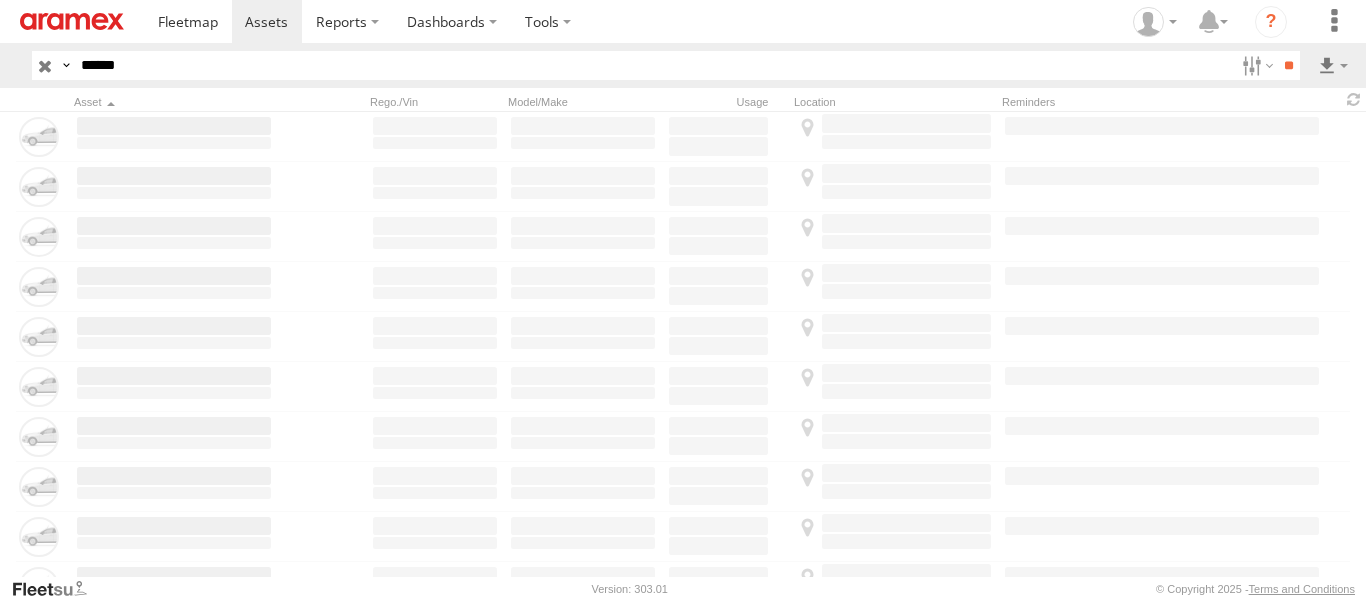 type on "******" 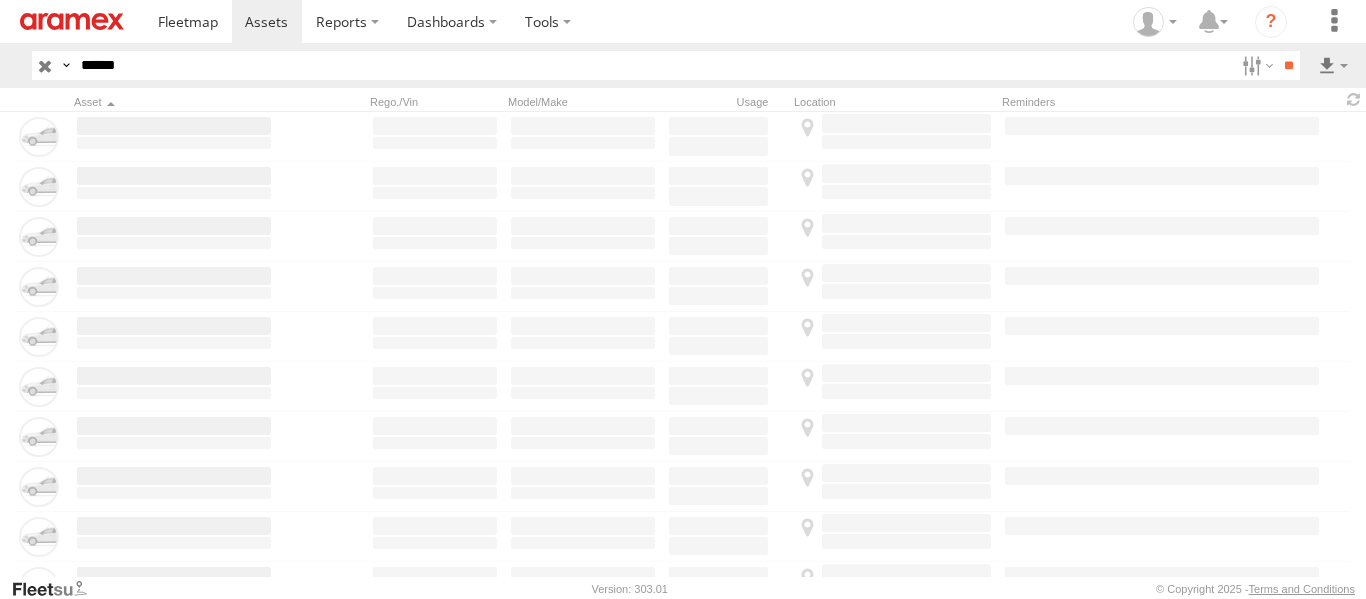 click on "**" at bounding box center (1288, 65) 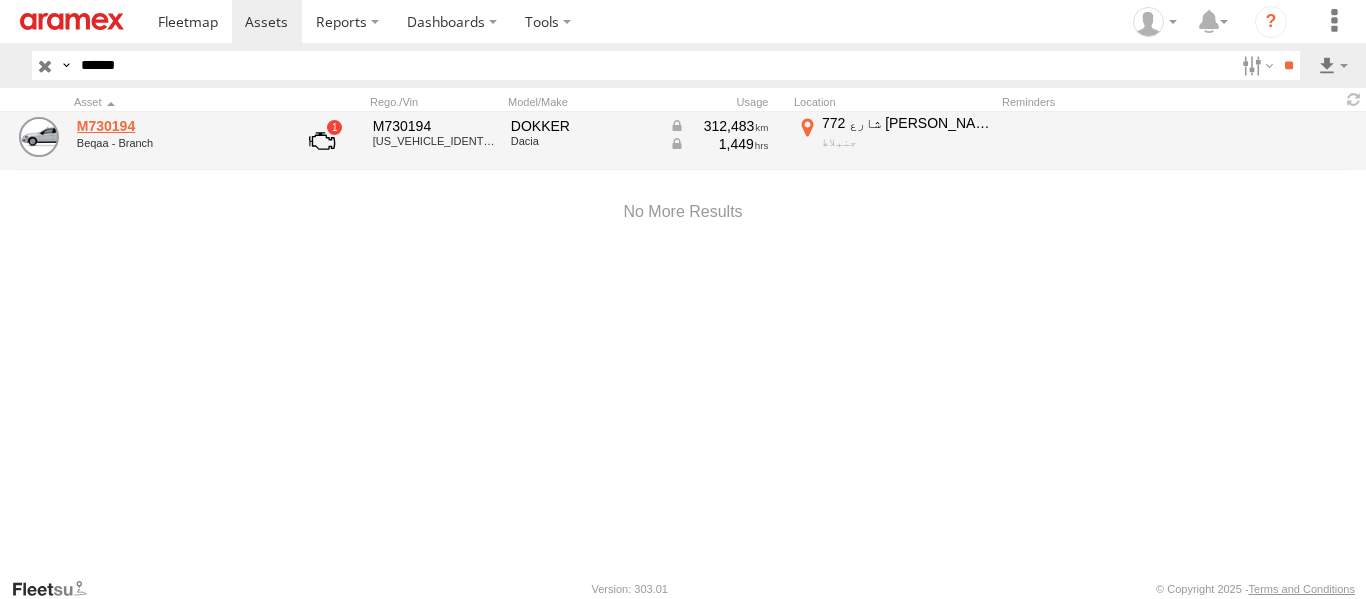 click on "M730194" at bounding box center (174, 126) 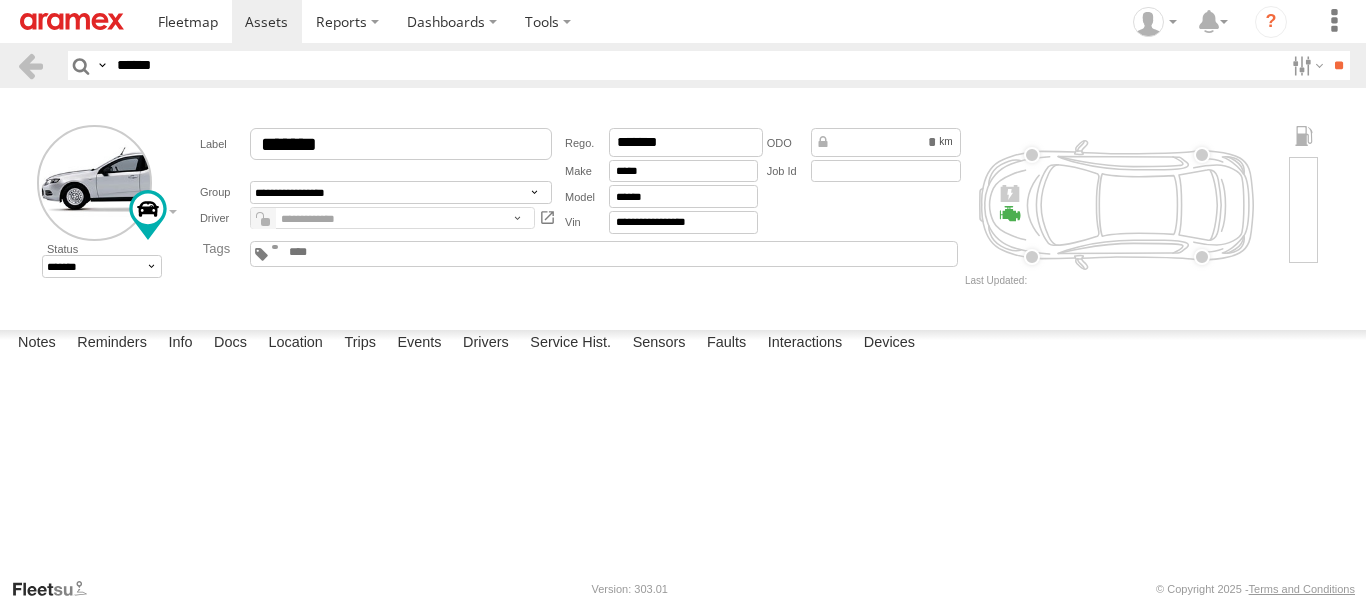 scroll, scrollTop: 0, scrollLeft: 0, axis: both 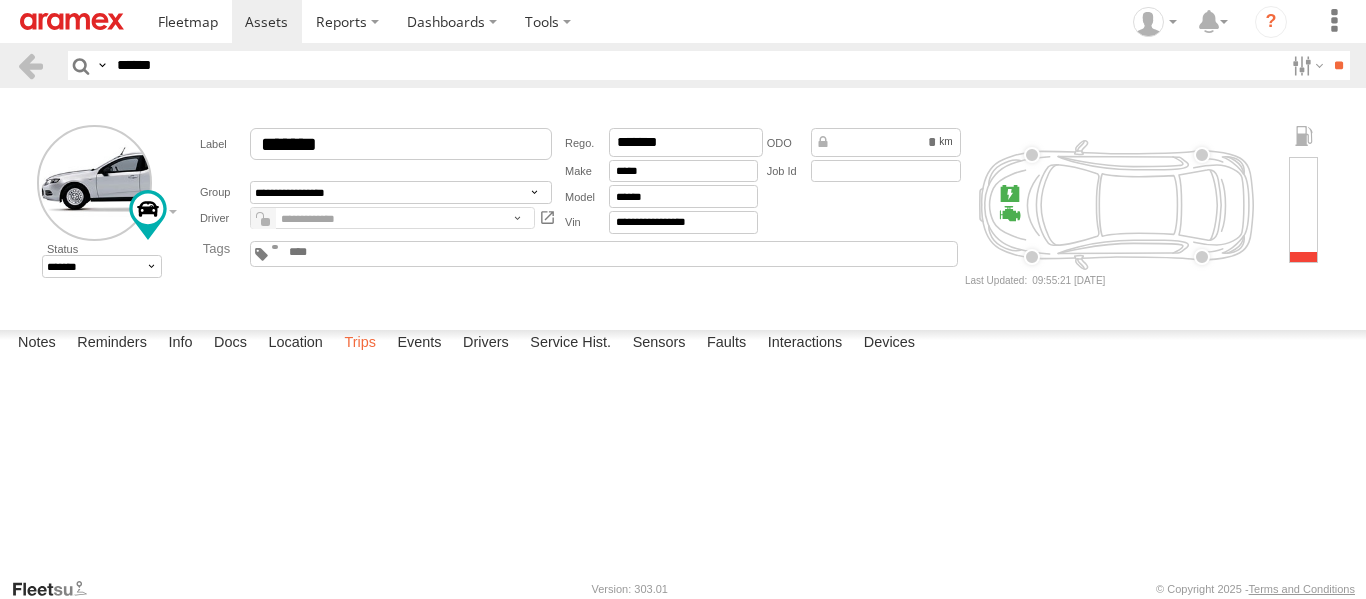 click on "Trips" at bounding box center [360, 344] 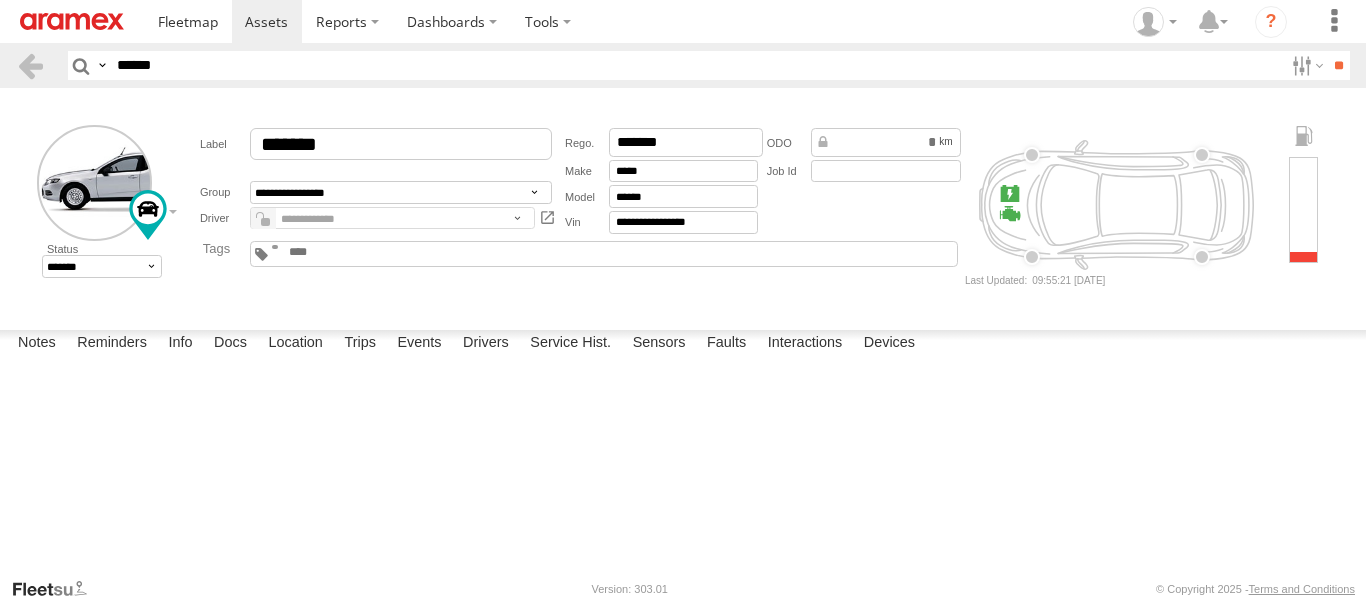 scroll, scrollTop: 0, scrollLeft: 0, axis: both 